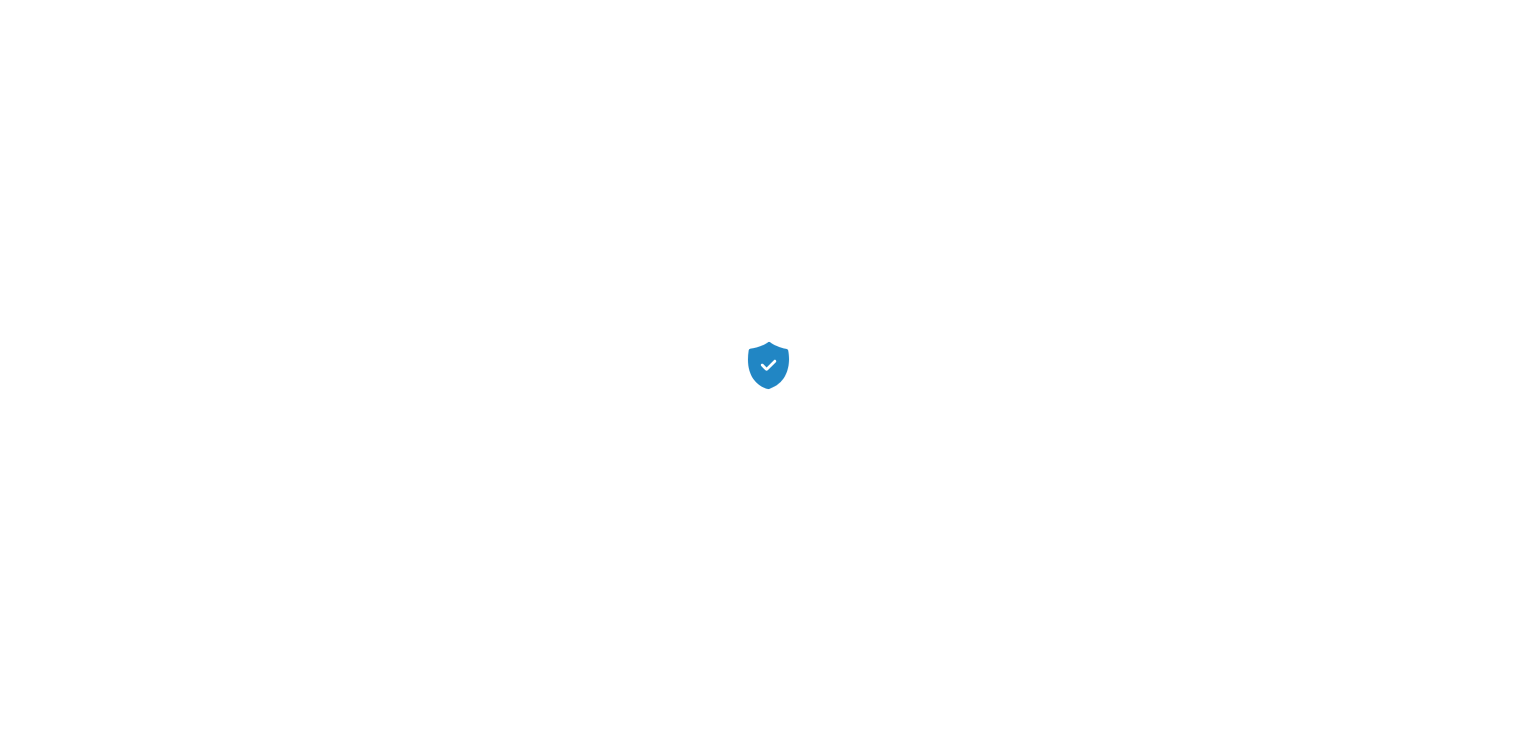 scroll, scrollTop: 0, scrollLeft: 0, axis: both 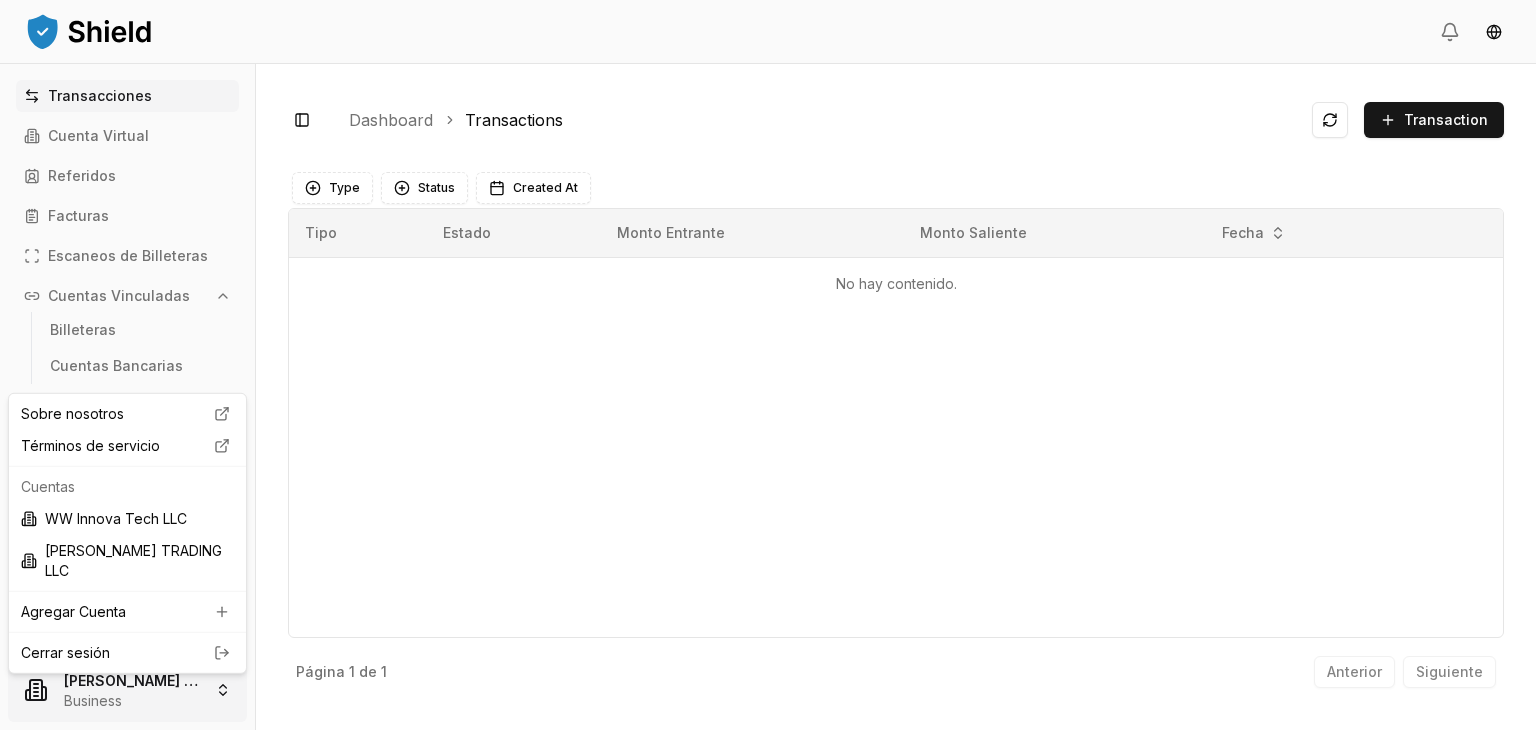 click on "Transacciones Cuenta Virtual Referidos Facturas Escaneos de Billeteras Cuentas Vinculadas Billeteras Cuentas Bancarias Configuración Cuenta Perfil Roles y Equipo [PERSON_NAME] TRADING LLC Business Toggle Sidebar Dashboard Transactions   Transaction No hay contenido. Type Status Created At Tipo Estado Monto Entrante Monto Saliente Fecha No hay contenido. Página 1 de 1 Anterior Siguiente Sobre nosotros Términos de servicio Cuentas WW Innova Tech LLC [PERSON_NAME] TRADING LLC Agregar Cuenta Cerrar sesión" at bounding box center [768, 365] 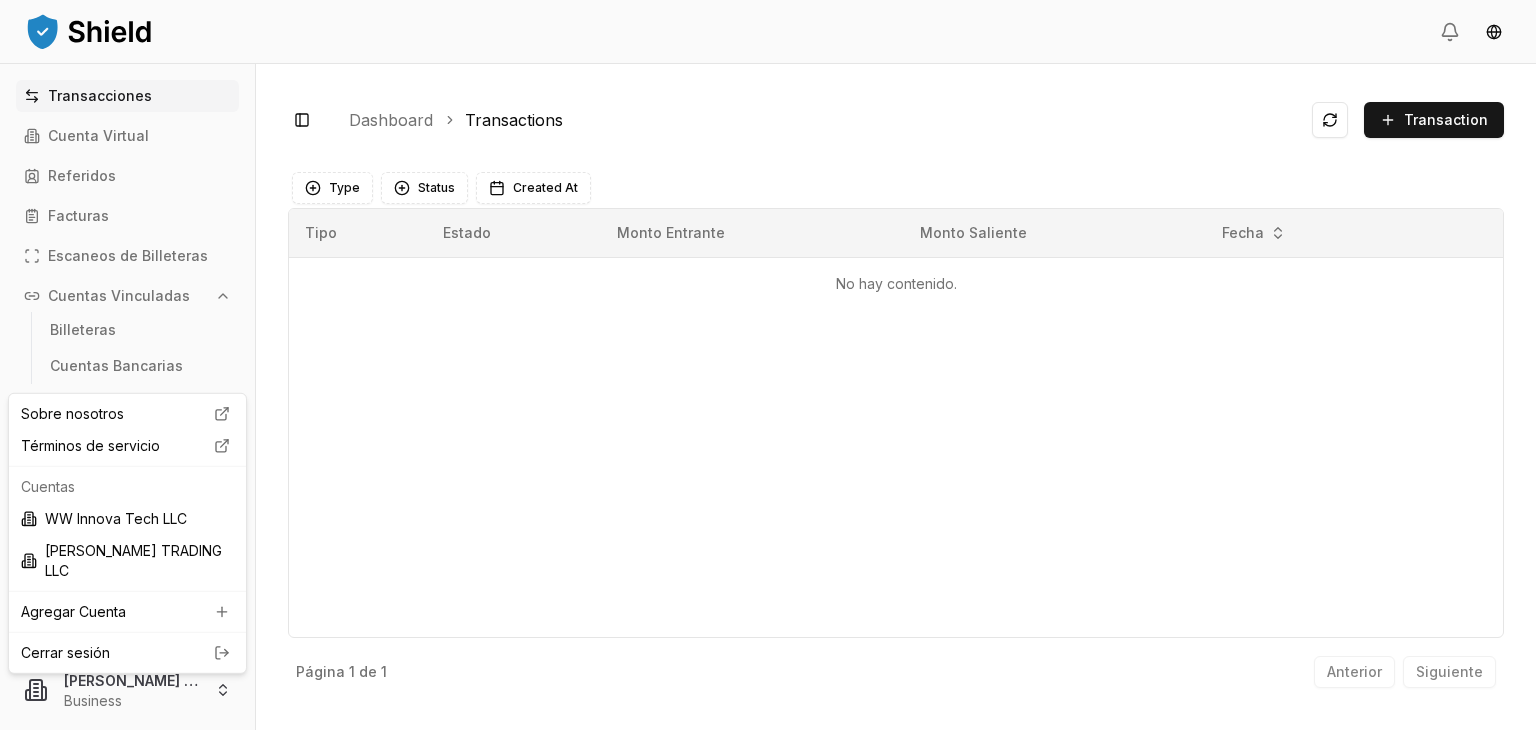 click on "Transacciones Cuenta Virtual Referidos Facturas Escaneos de Billeteras Cuentas Vinculadas Billeteras Cuentas Bancarias Configuración Cuenta Perfil Roles y Equipo [PERSON_NAME] TRADING LLC Business Toggle Sidebar Dashboard Transactions   Transaction No hay contenido. Type Status Created At Tipo Estado Monto Entrante Monto Saliente Fecha No hay contenido. Página 1 de 1 Anterior Siguiente Sobre nosotros Términos de servicio Cuentas WW Innova Tech LLC [PERSON_NAME] TRADING LLC Agregar Cuenta Cerrar sesión" at bounding box center (768, 365) 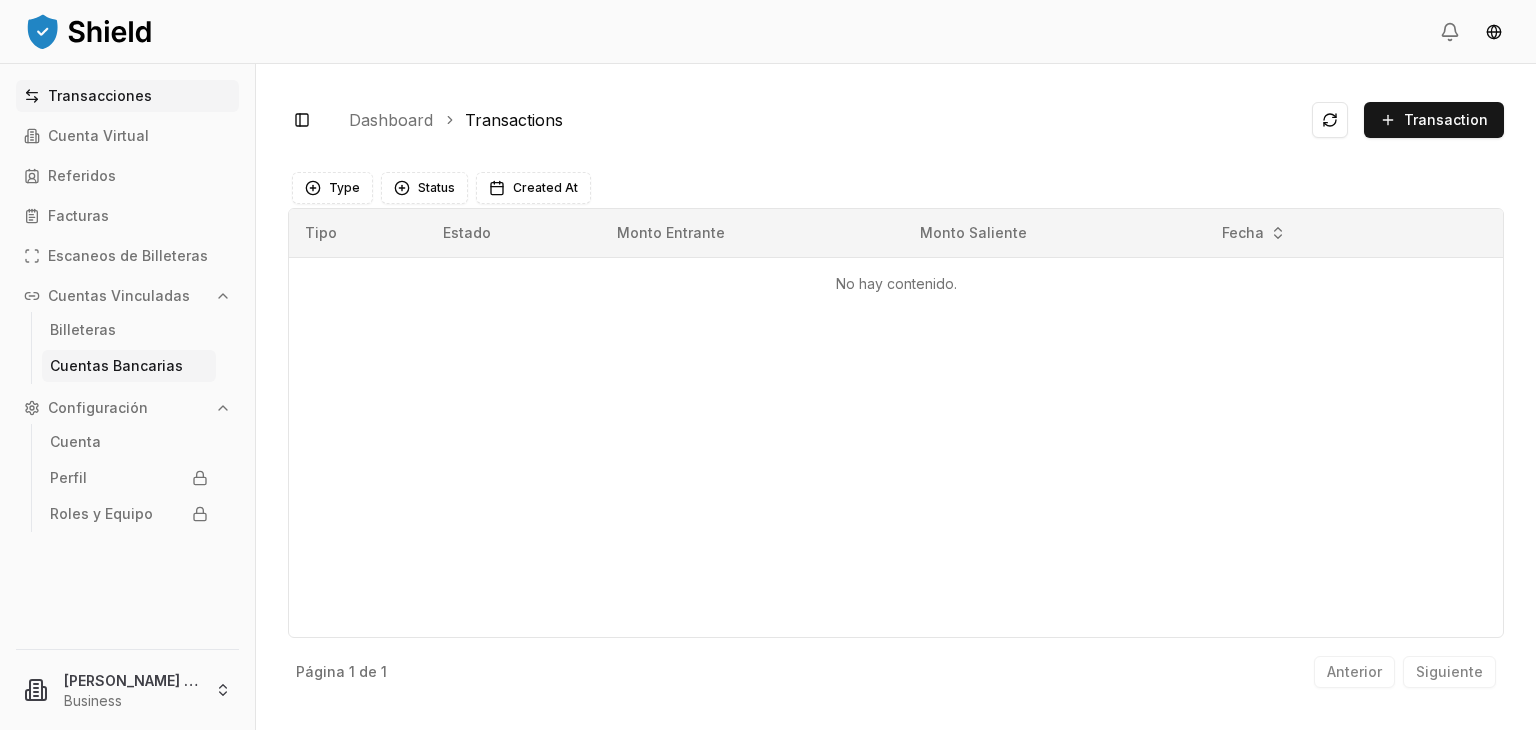 click on "Cuentas Bancarias" at bounding box center [116, 366] 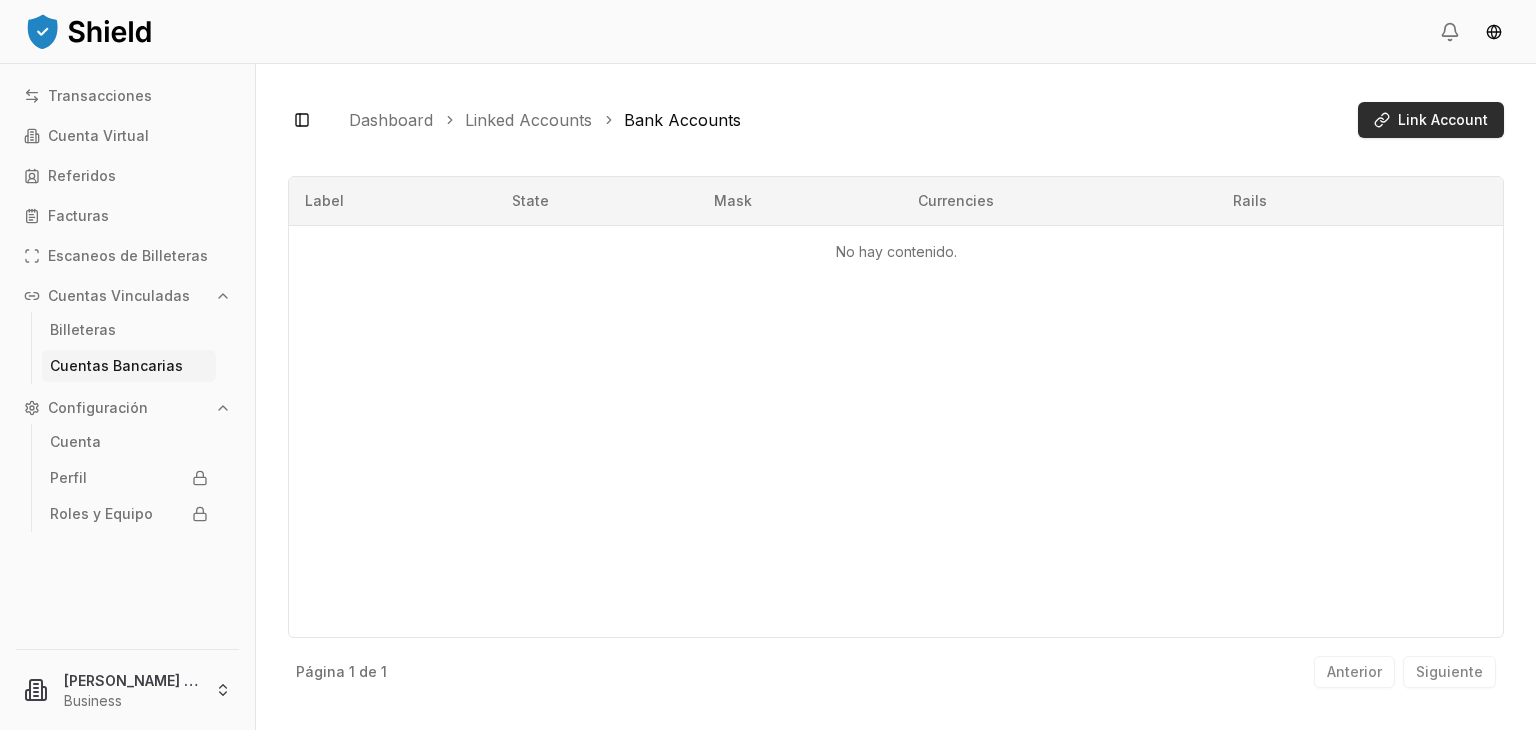 click on "Link Account" at bounding box center (1431, 120) 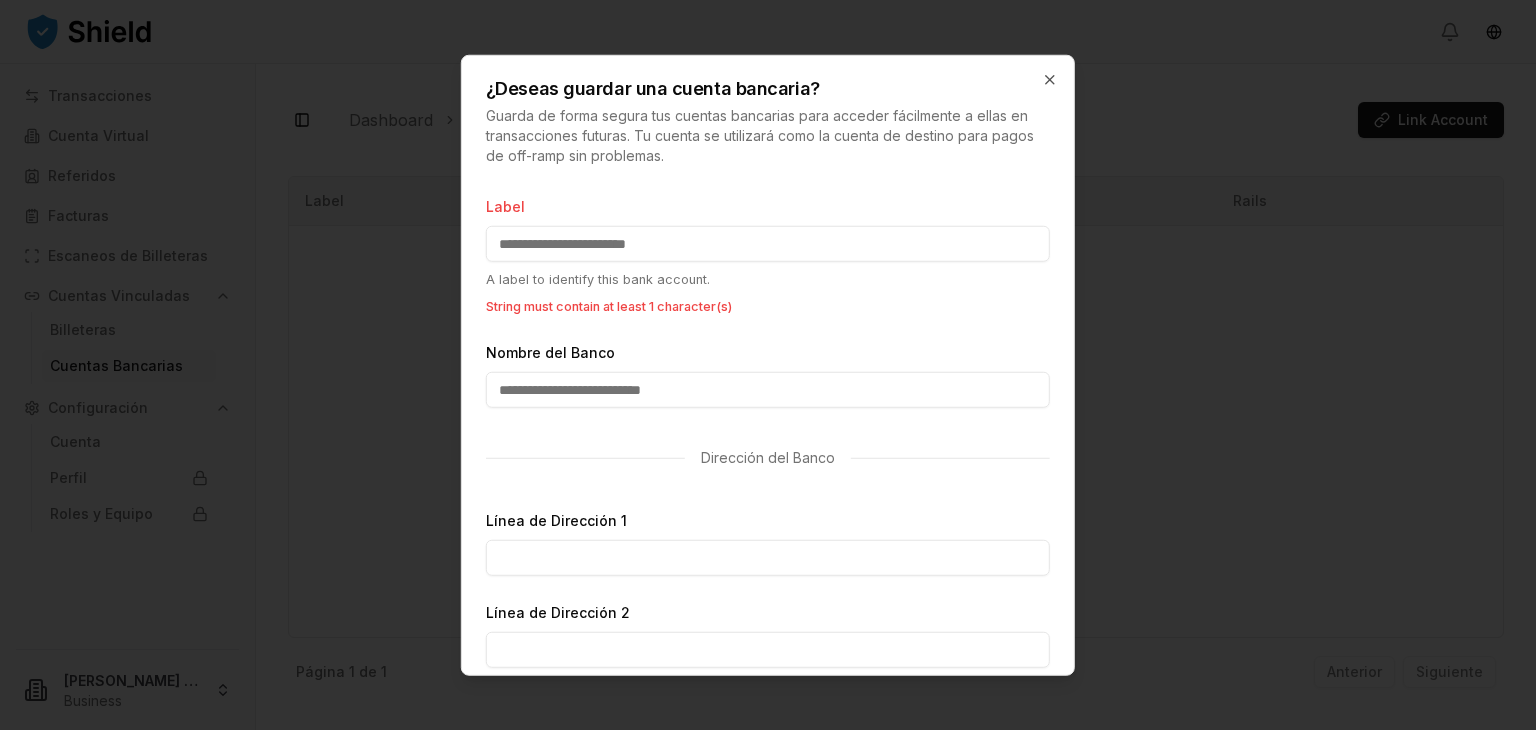 paste on "**********" 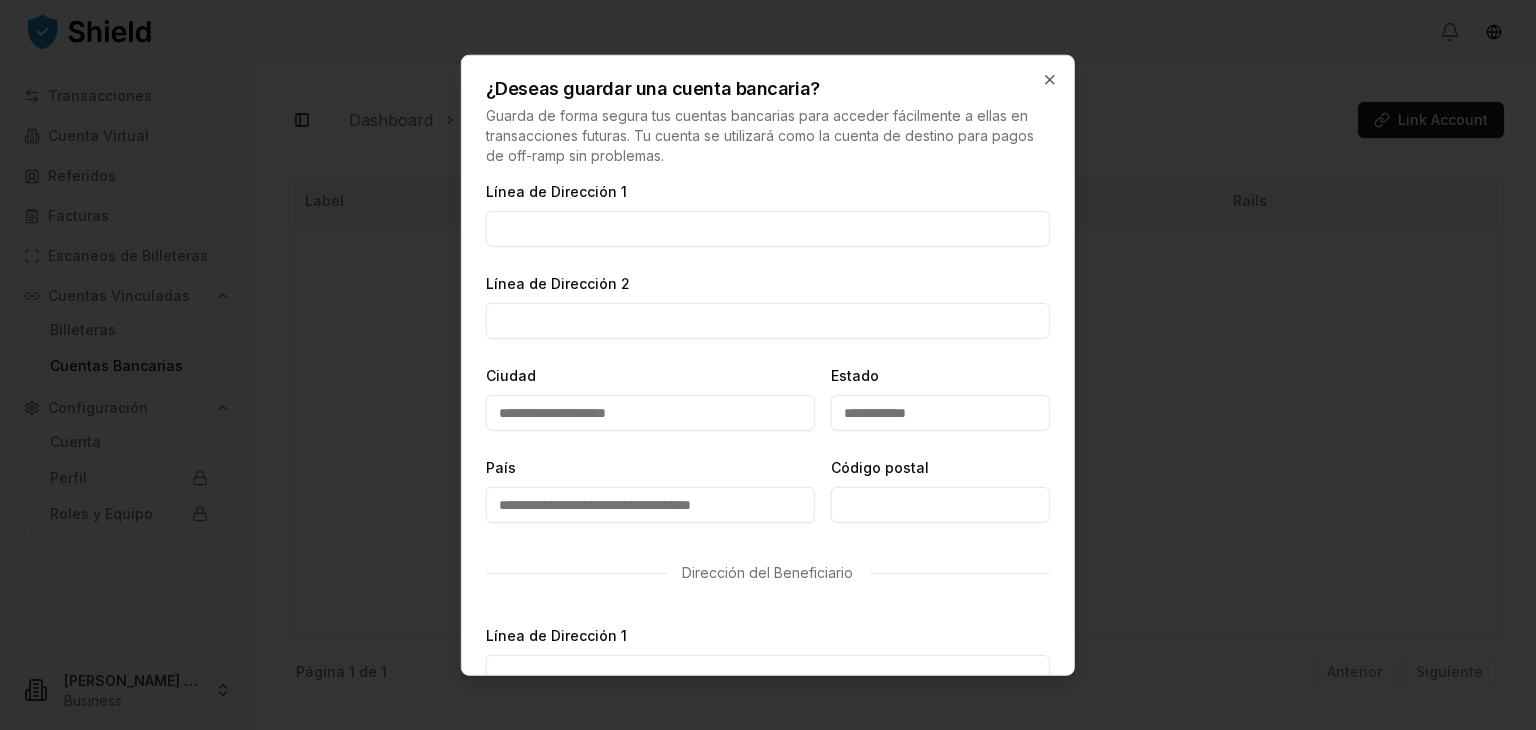 scroll, scrollTop: 0, scrollLeft: 0, axis: both 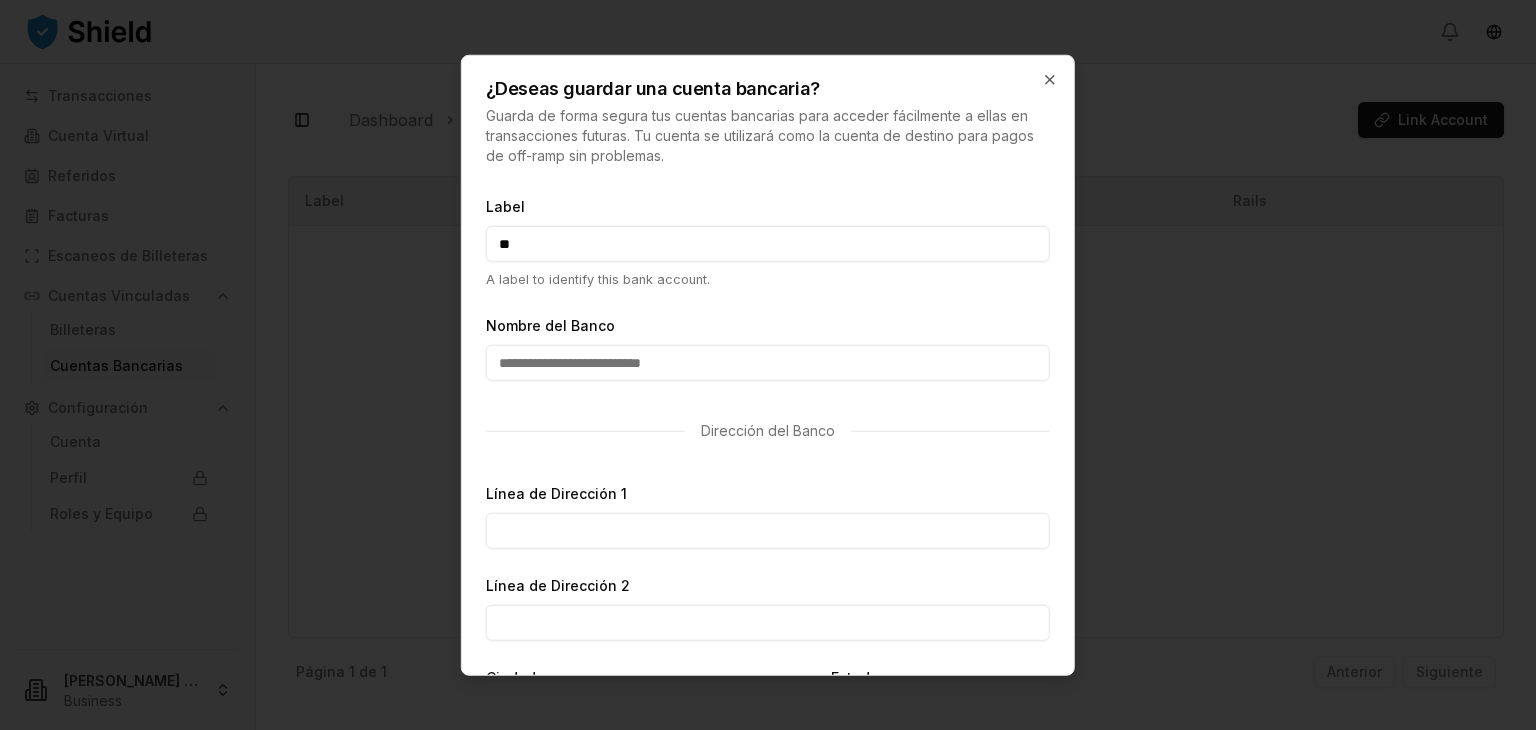 type on "*" 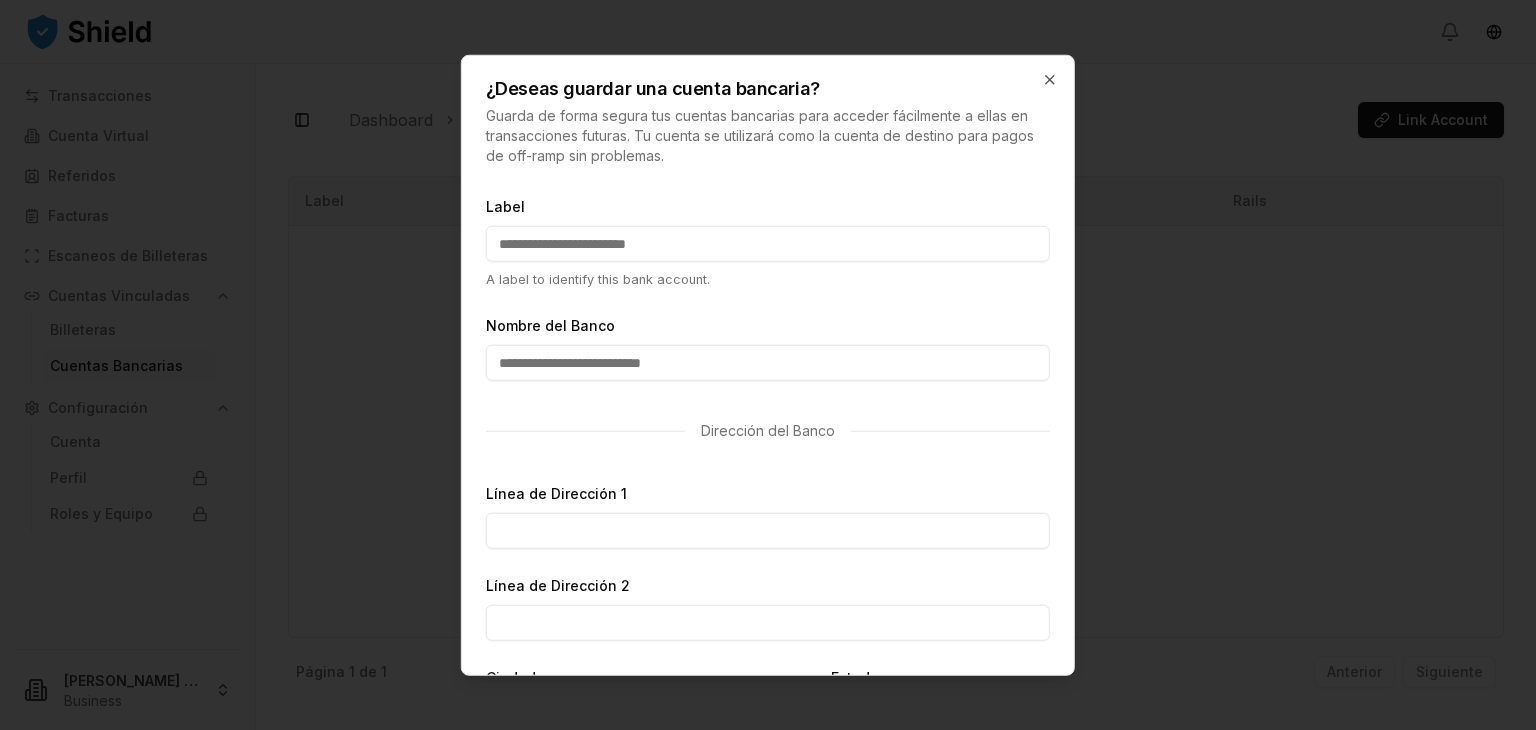 type on "*" 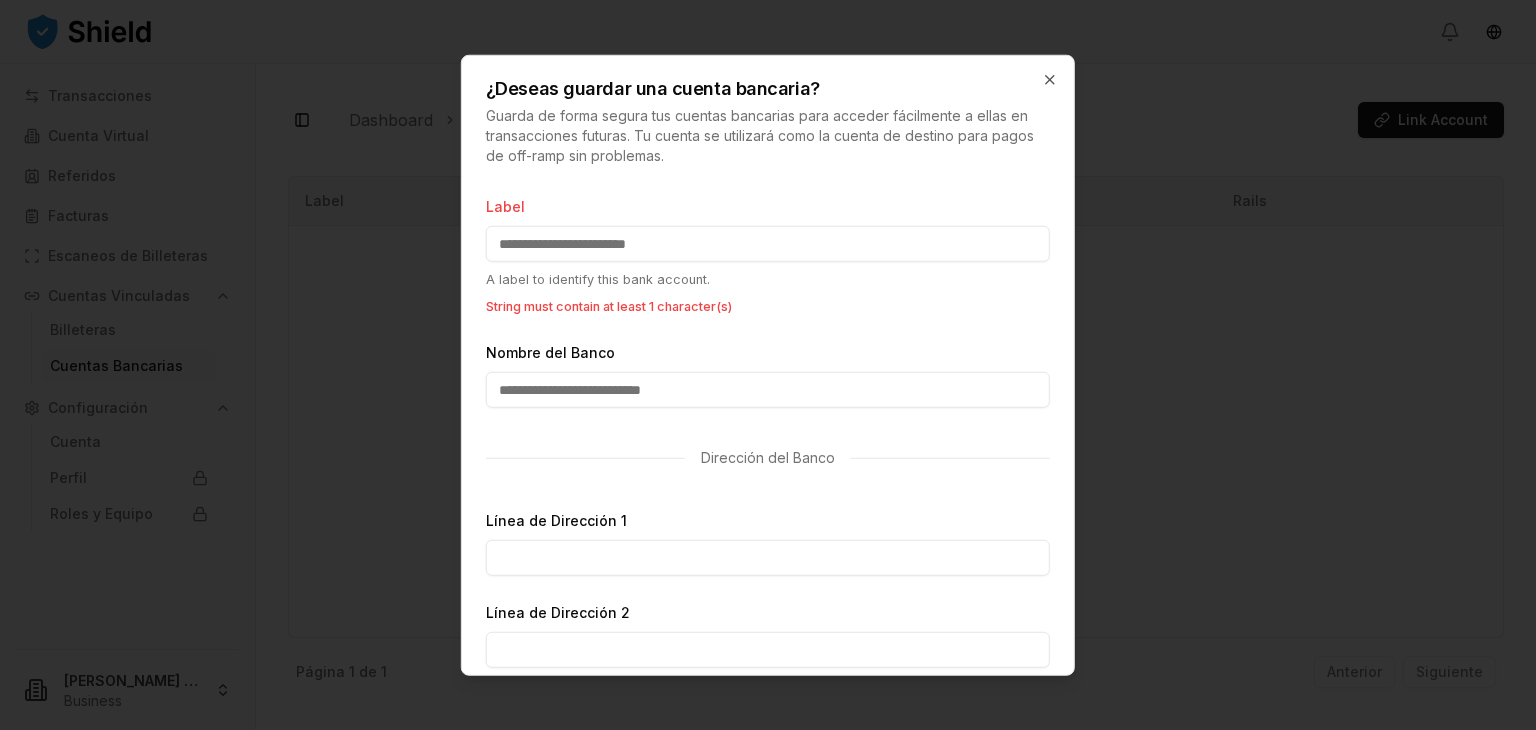 click on "Label" at bounding box center (768, 244) 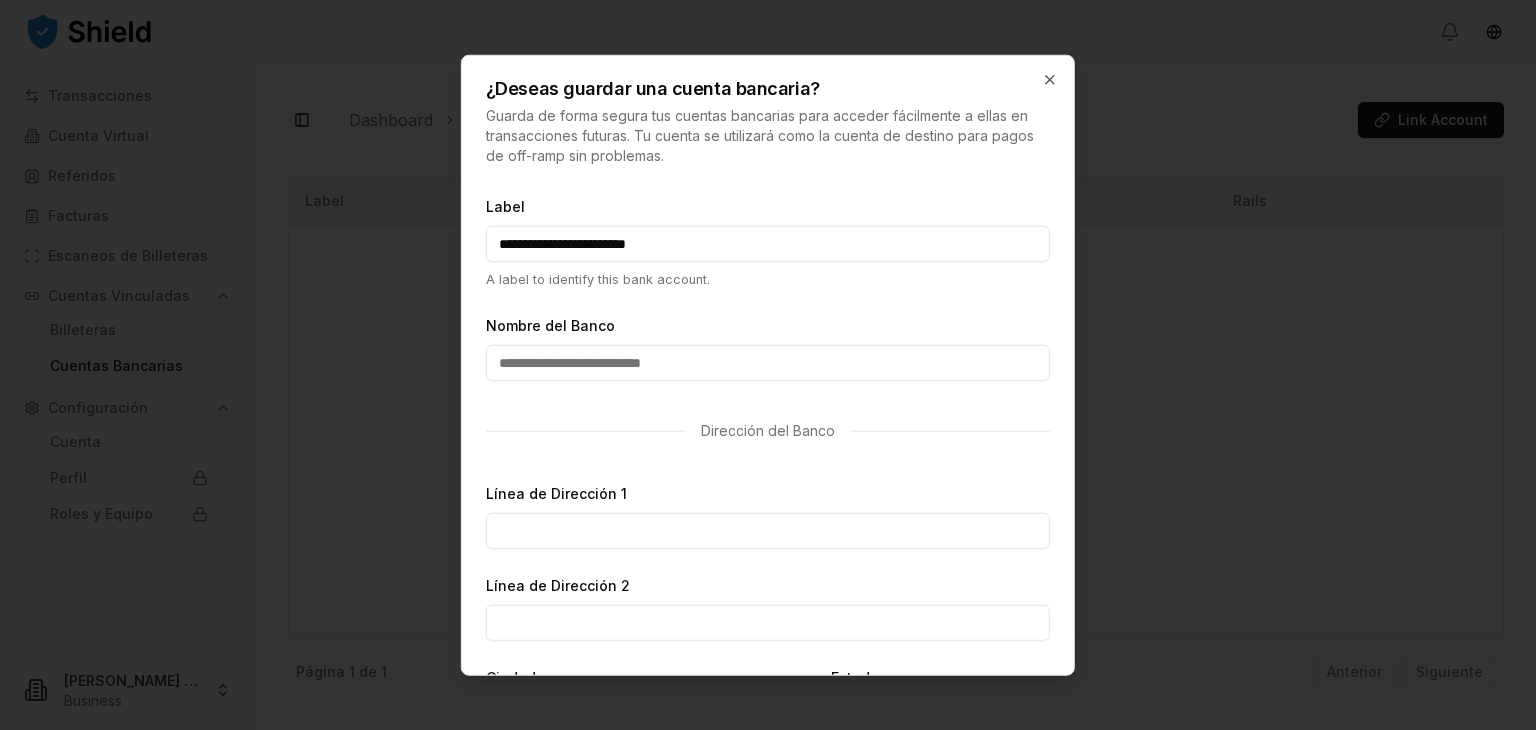 click on "**********" at bounding box center (768, 244) 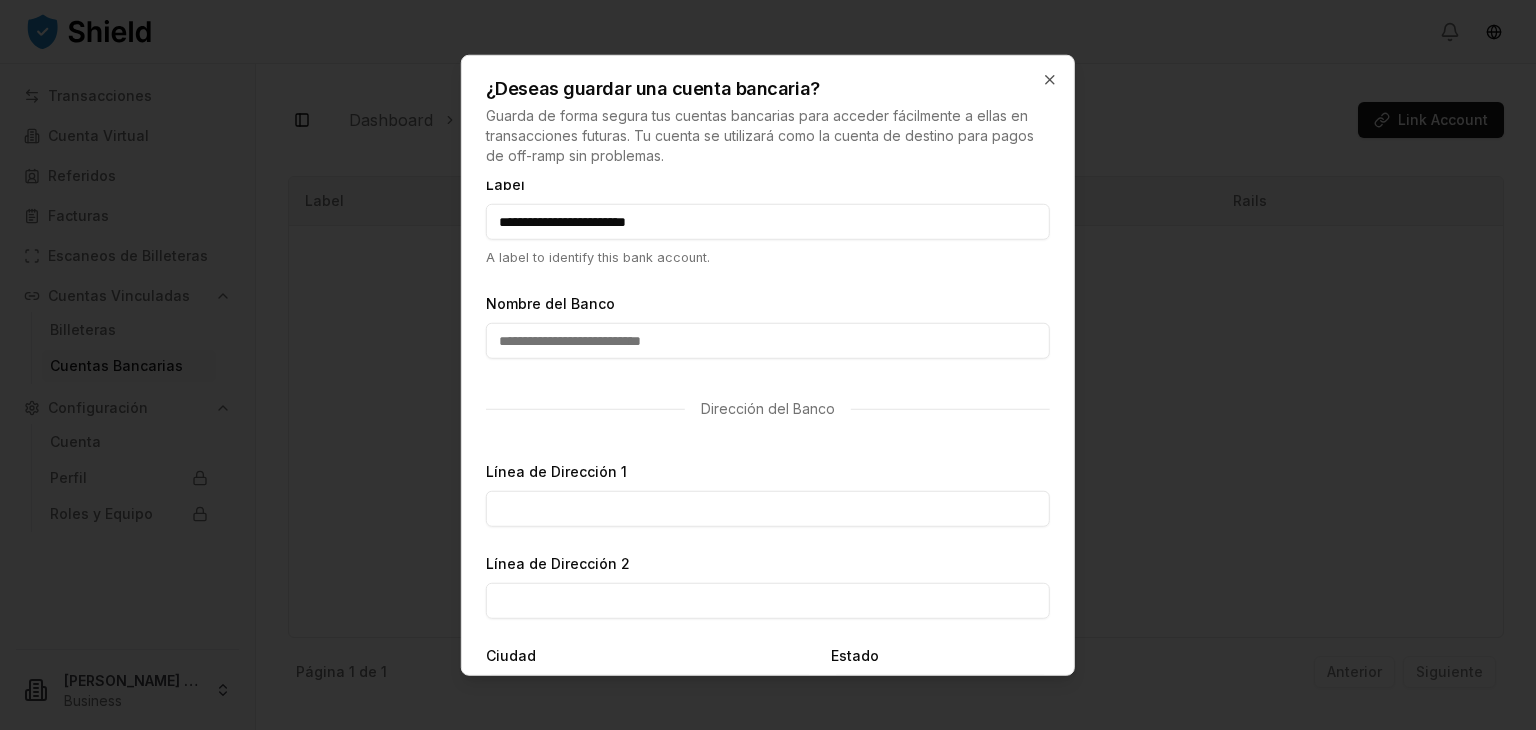 click on "Nombre del Banco" at bounding box center (768, 341) 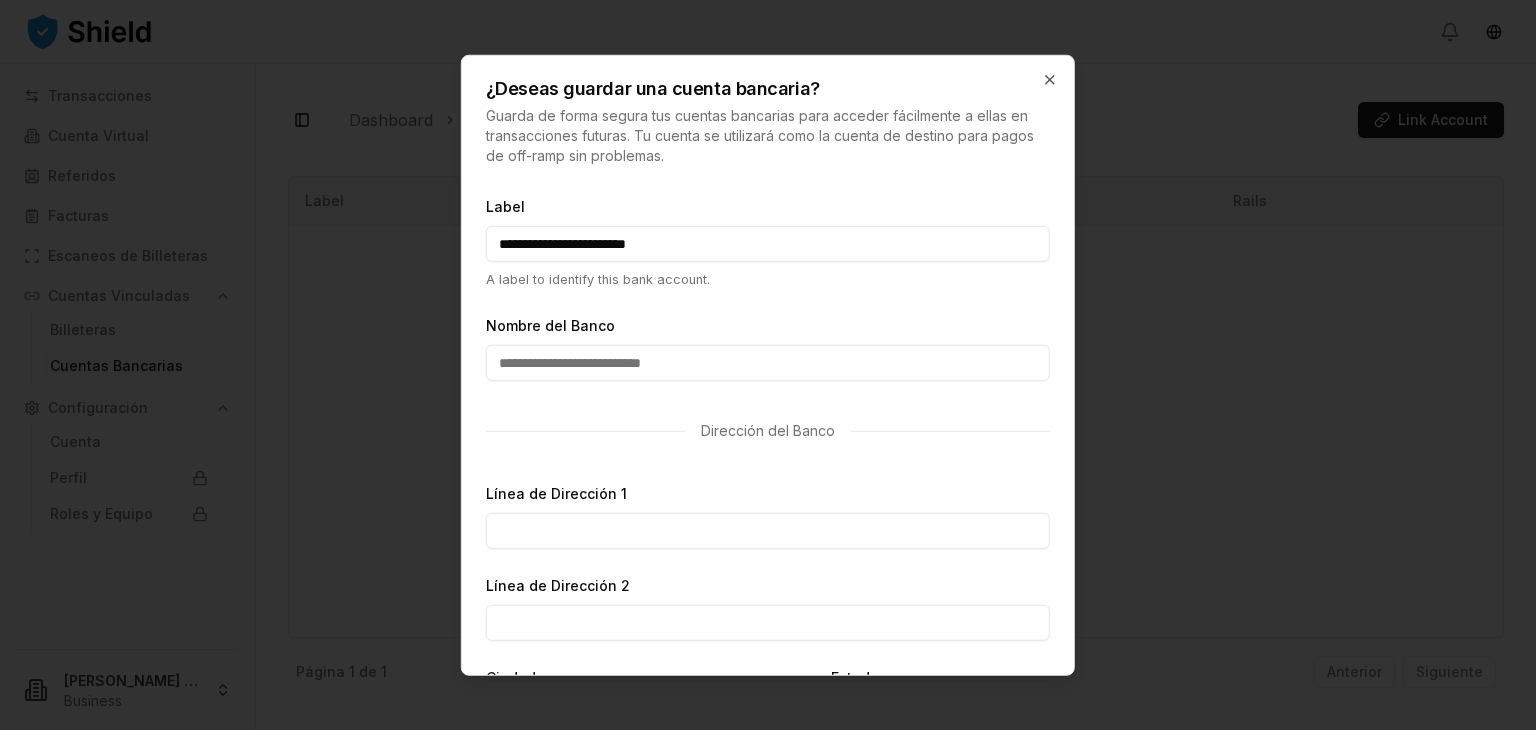 scroll, scrollTop: 0, scrollLeft: 0, axis: both 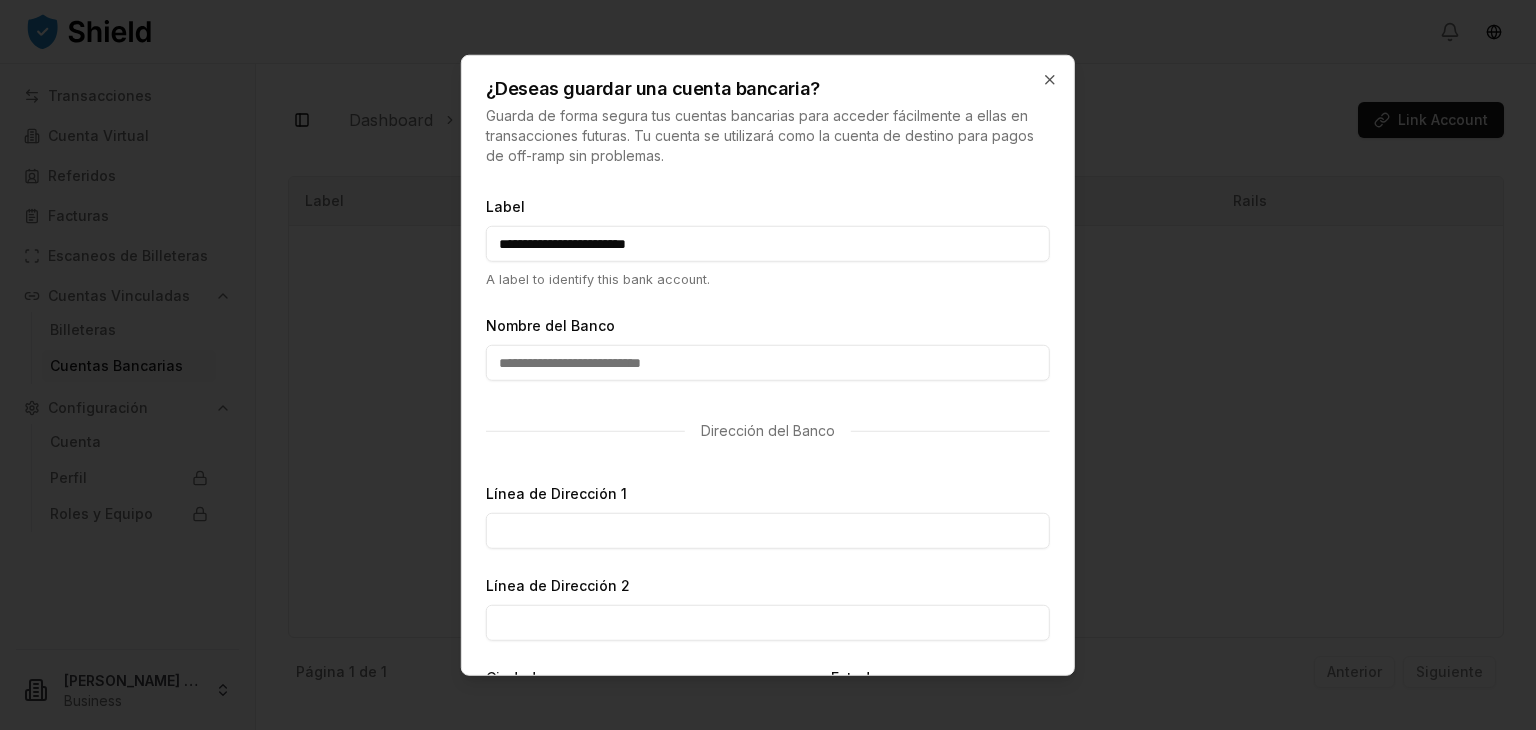 drag, startPoint x: 682, startPoint y: 248, endPoint x: 427, endPoint y: 236, distance: 255.2822 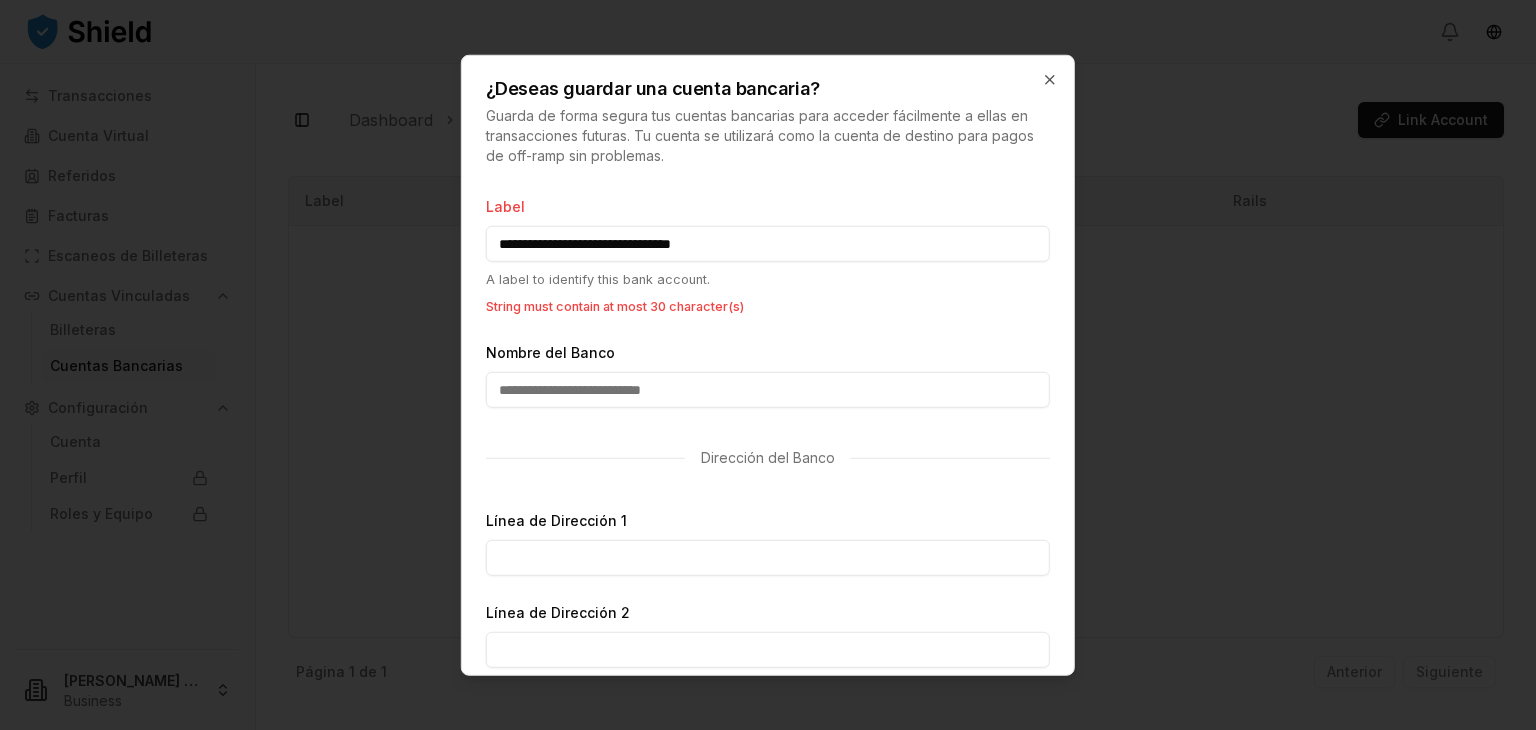type on "**********" 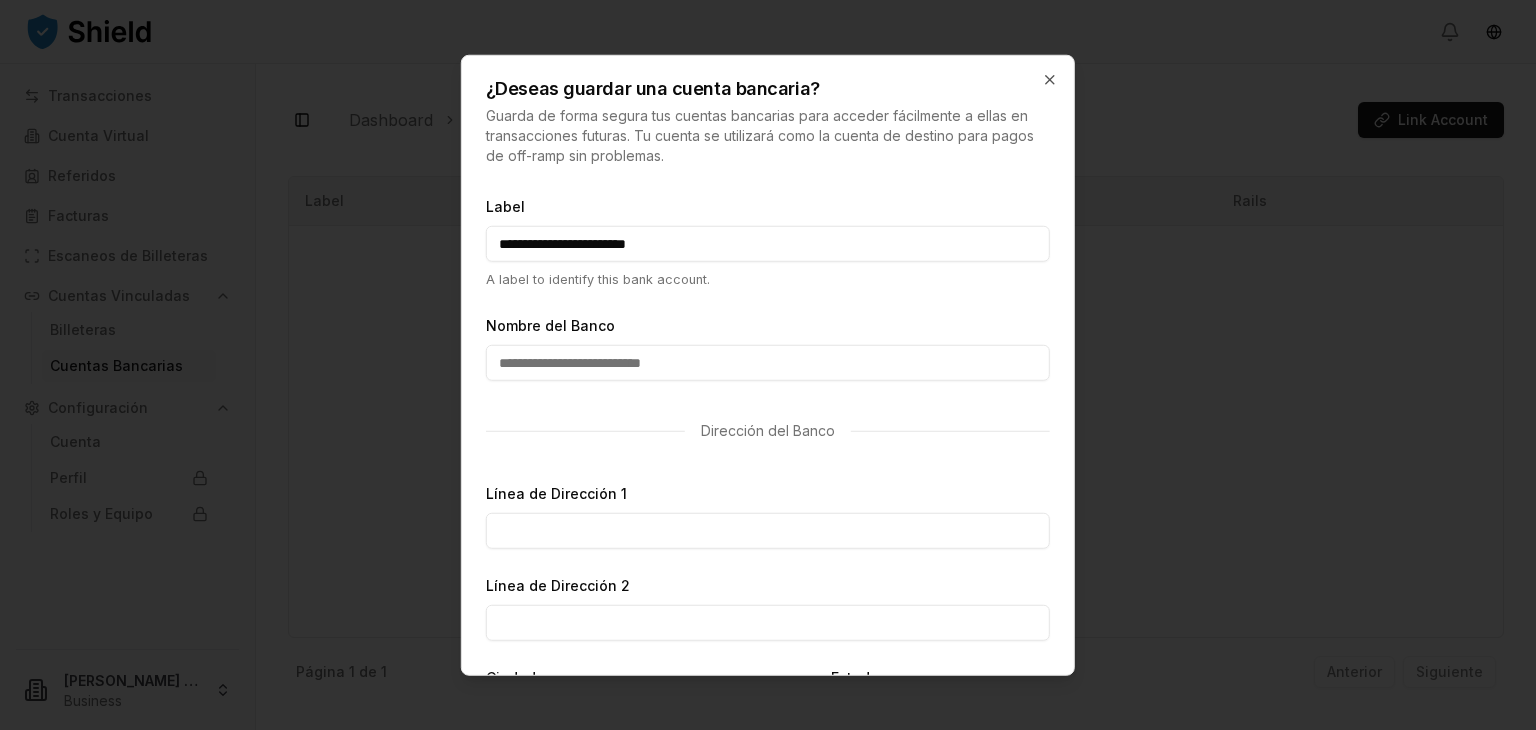 click on "Nombre del Banco" at bounding box center (768, 363) 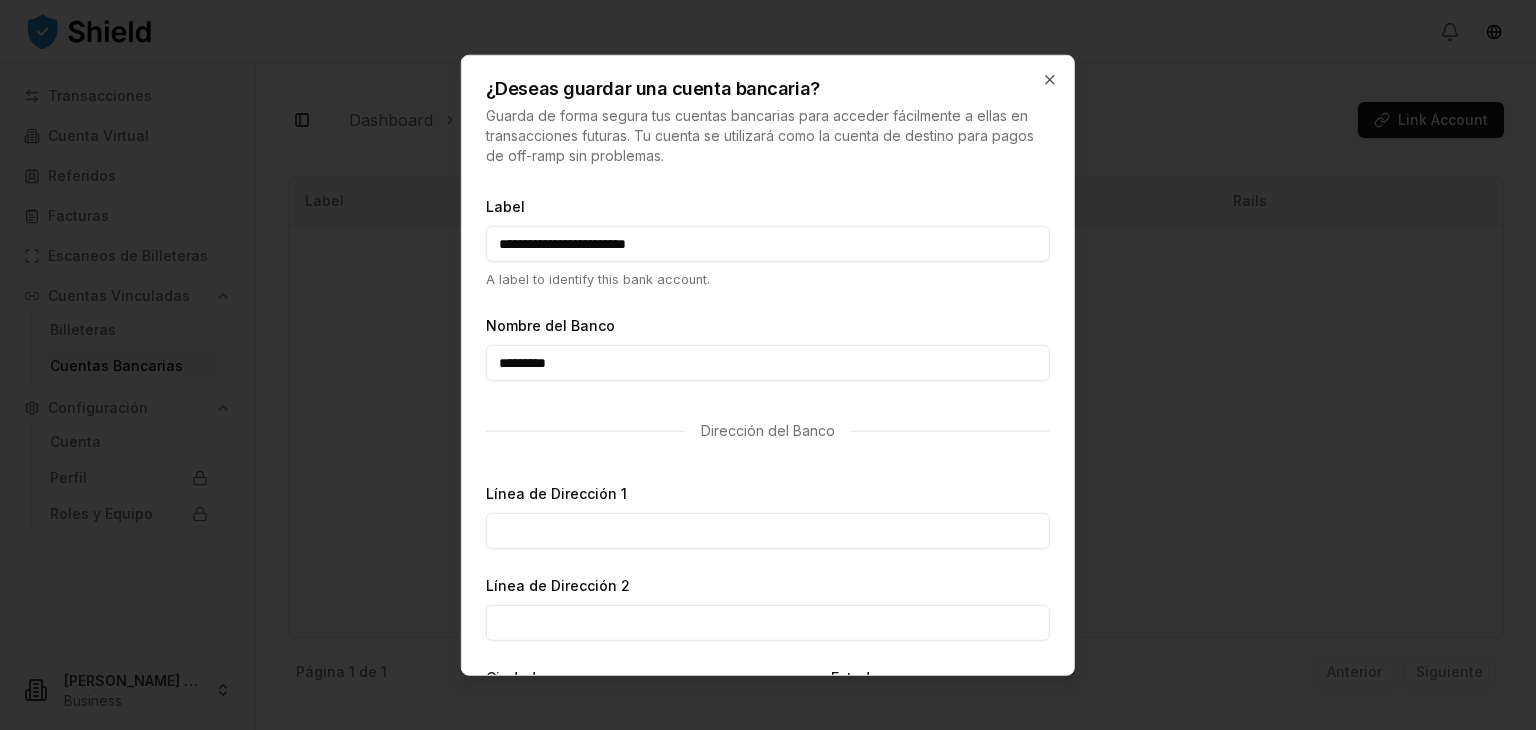 click on "Nombre del Banco *********" at bounding box center (768, 347) 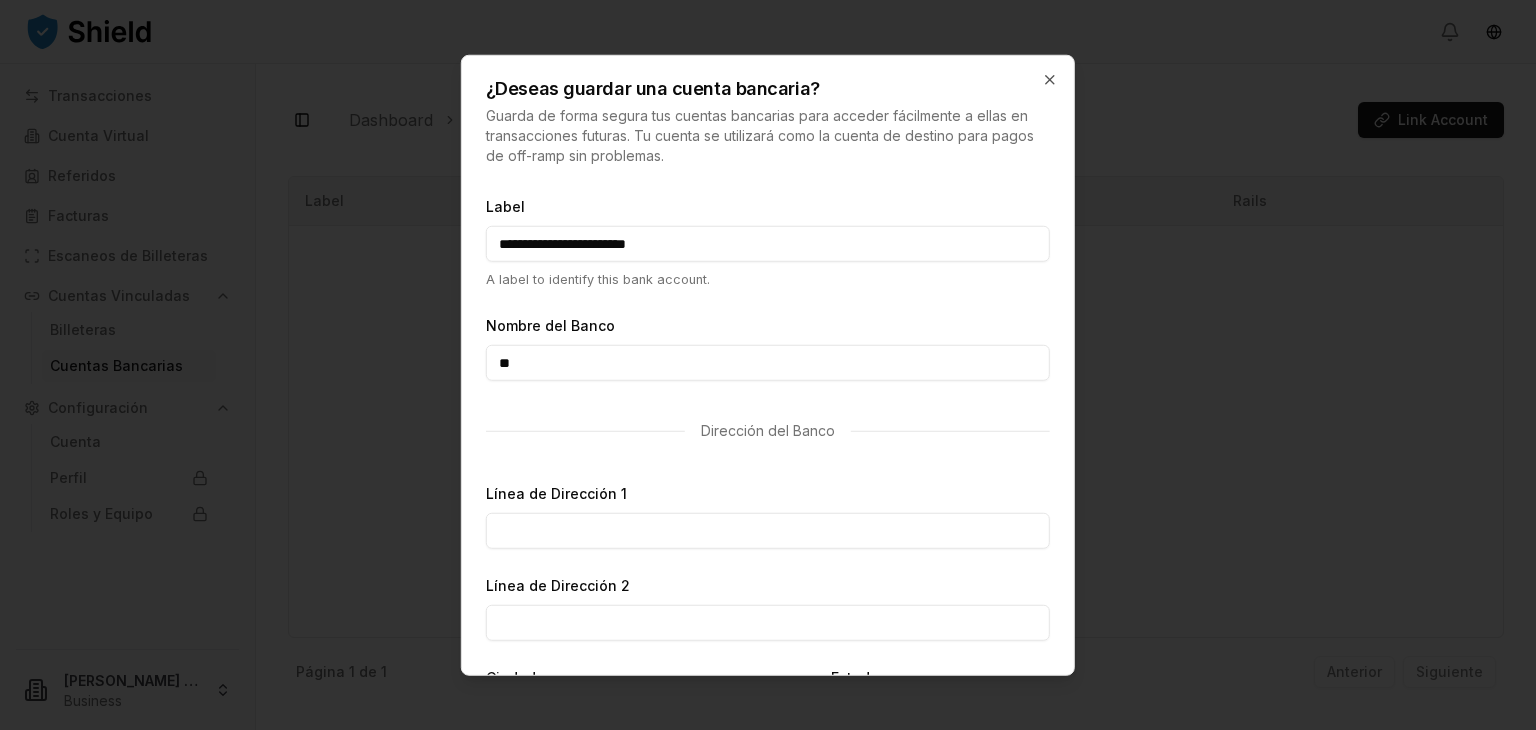 type on "*" 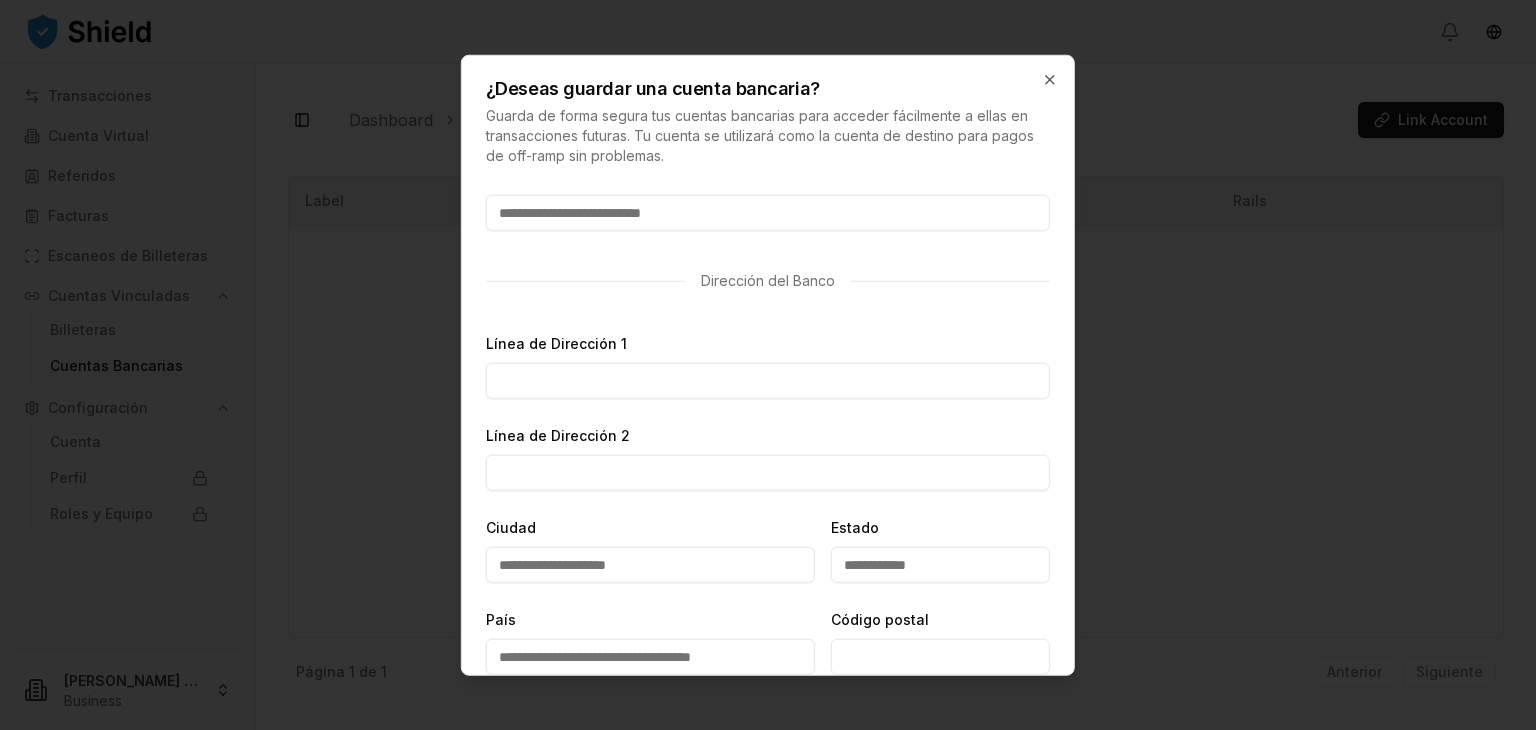 scroll, scrollTop: 0, scrollLeft: 0, axis: both 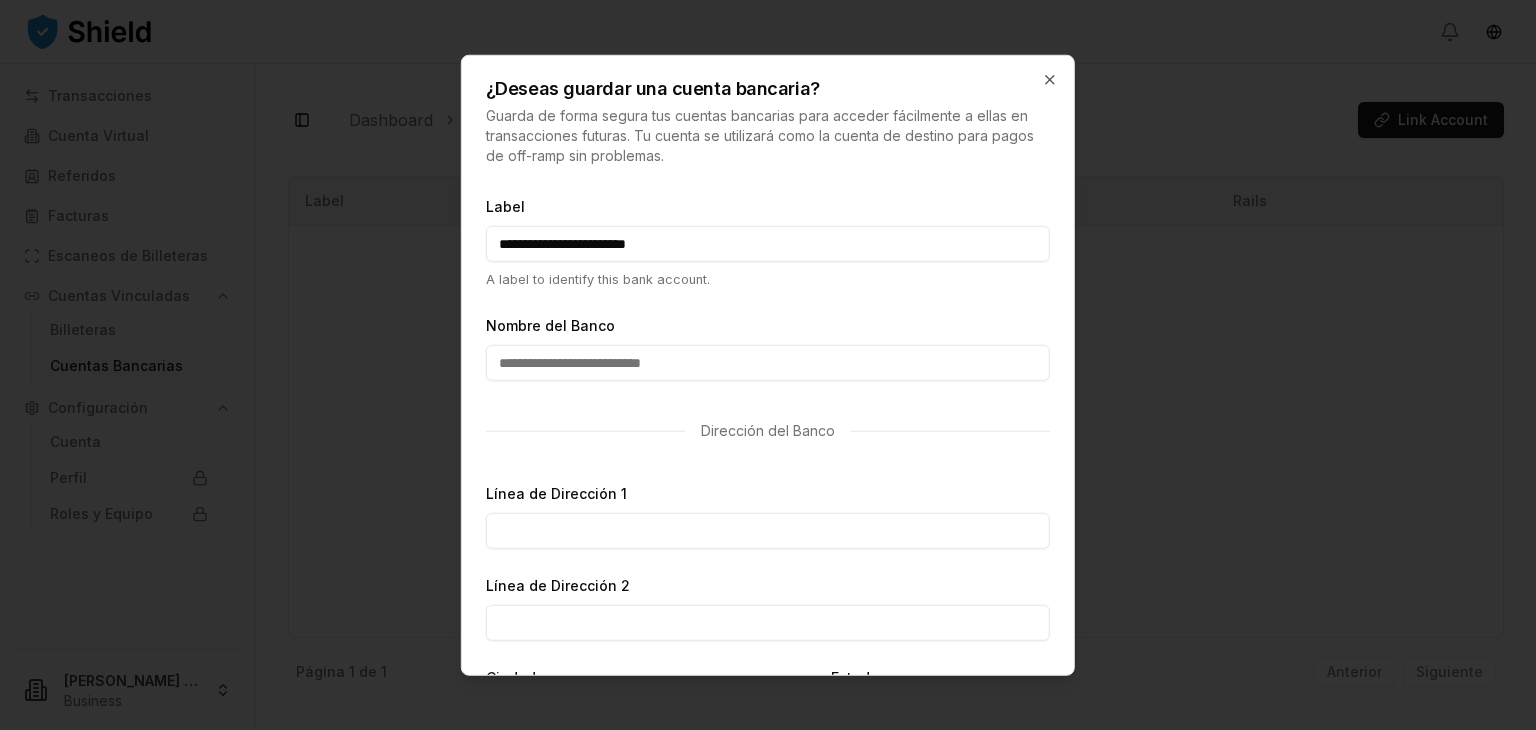 paste on "**********" 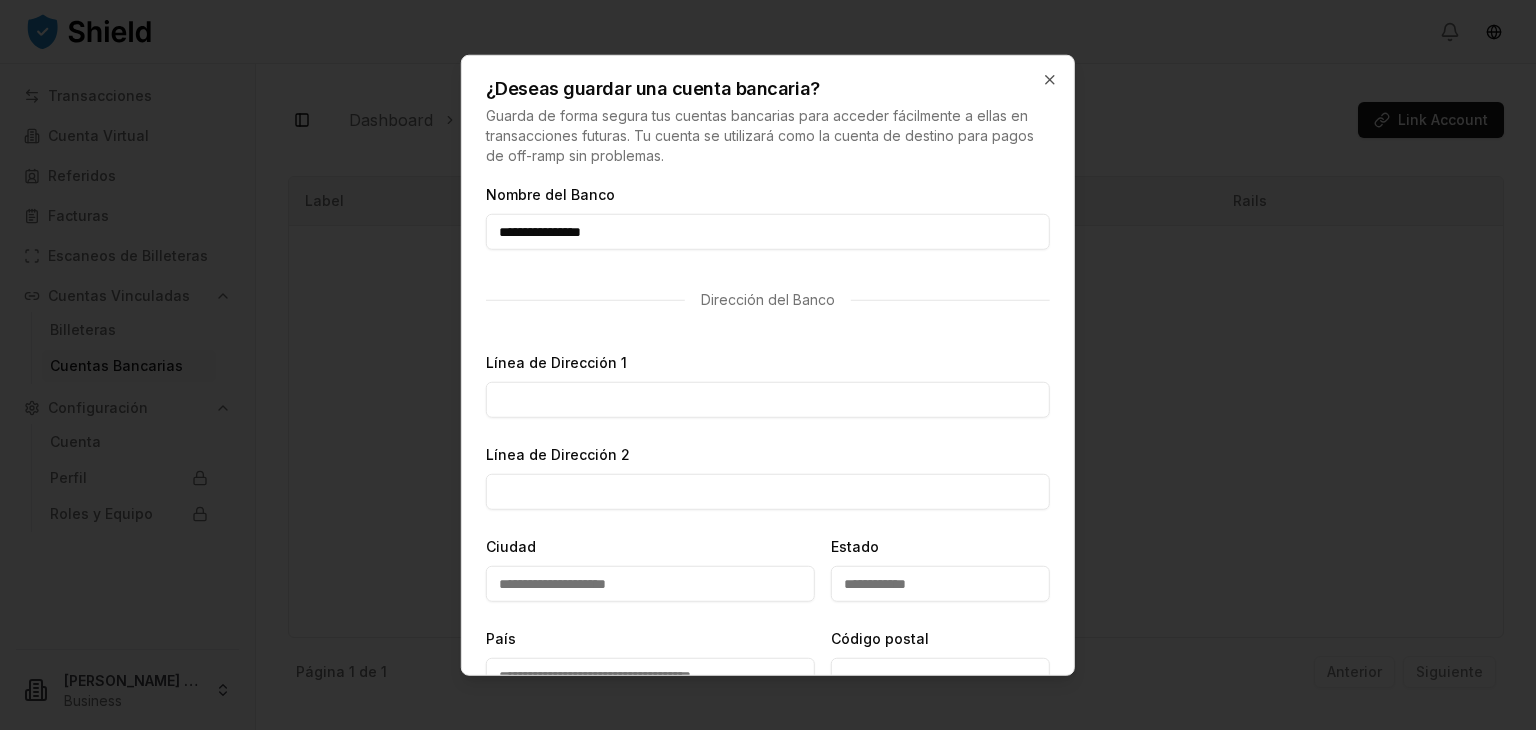 scroll, scrollTop: 132, scrollLeft: 0, axis: vertical 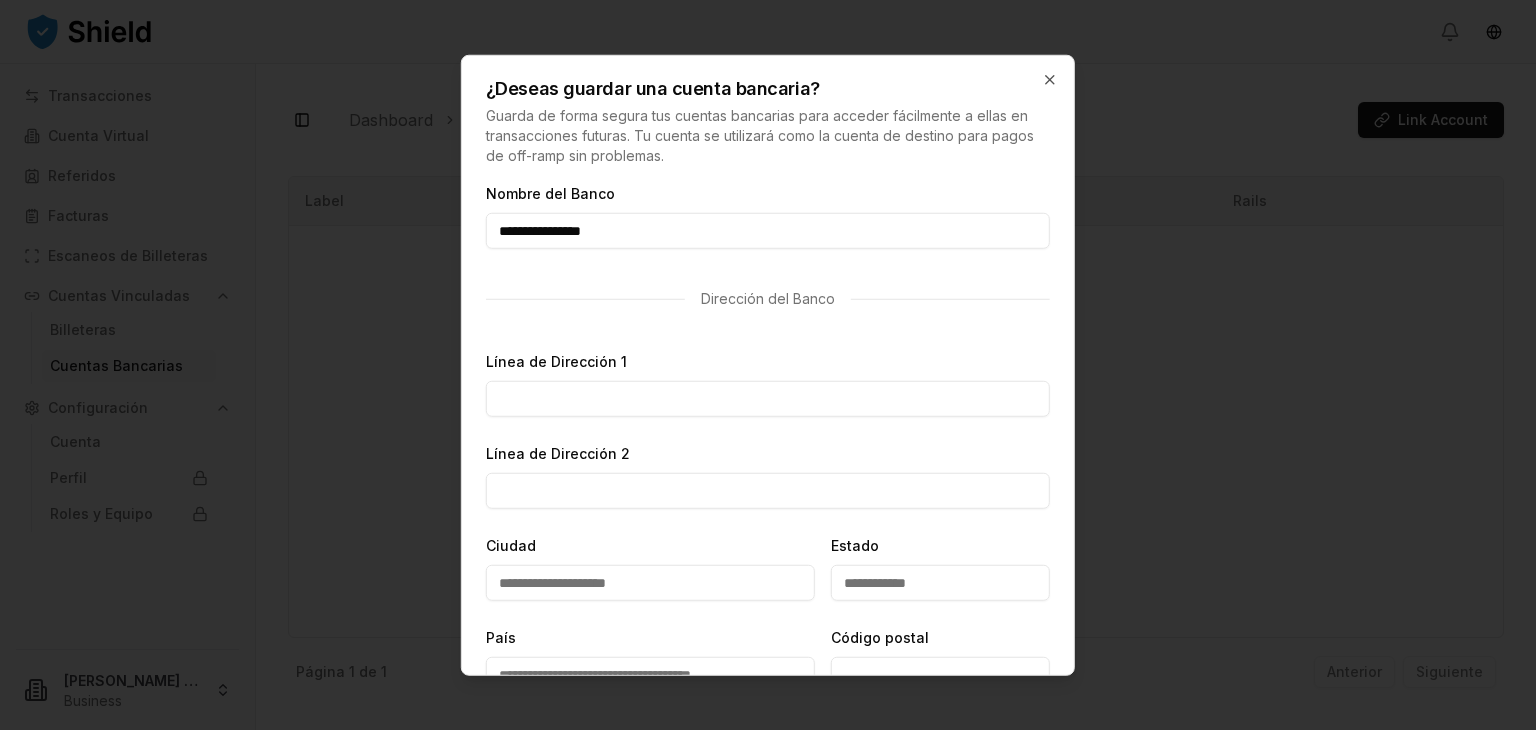 type on "**********" 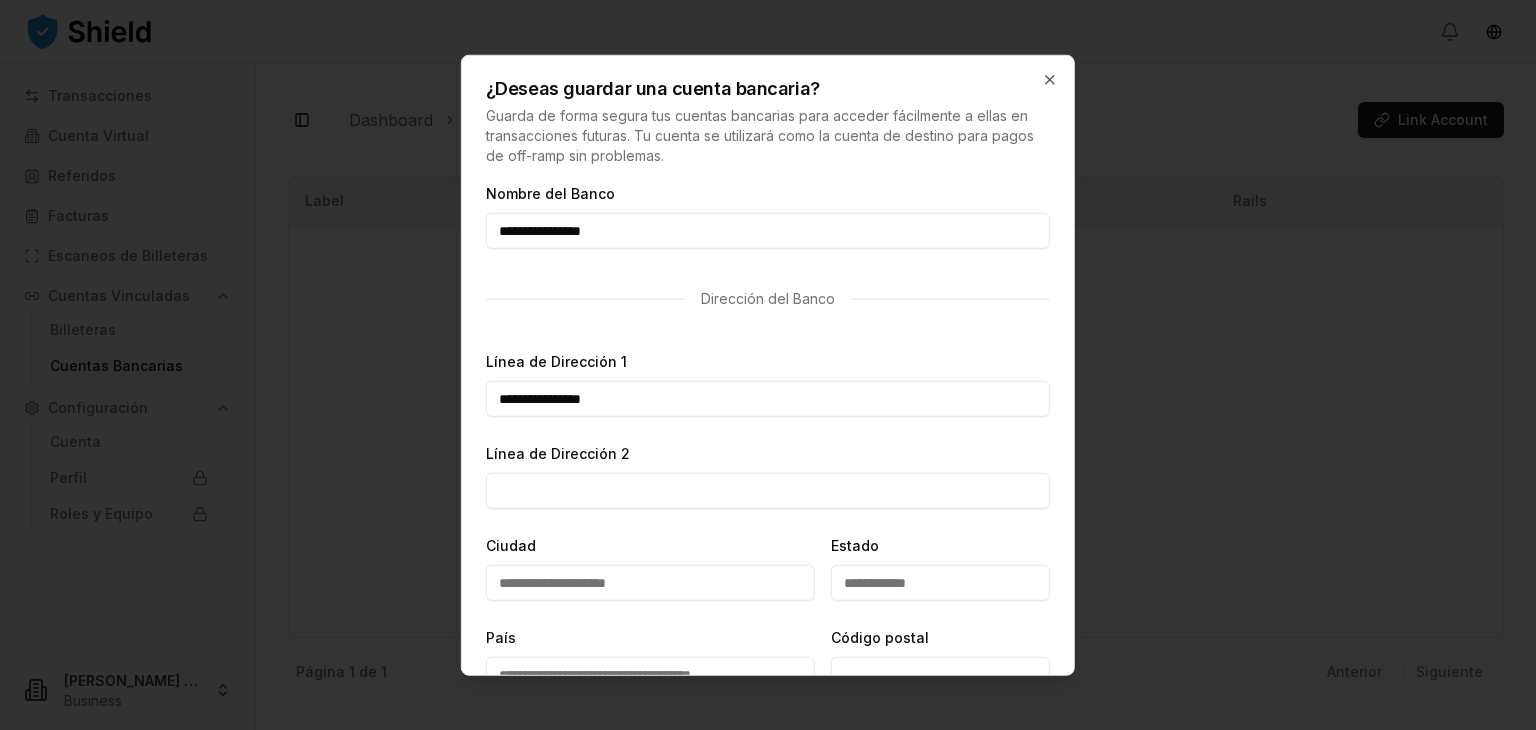 scroll, scrollTop: 232, scrollLeft: 0, axis: vertical 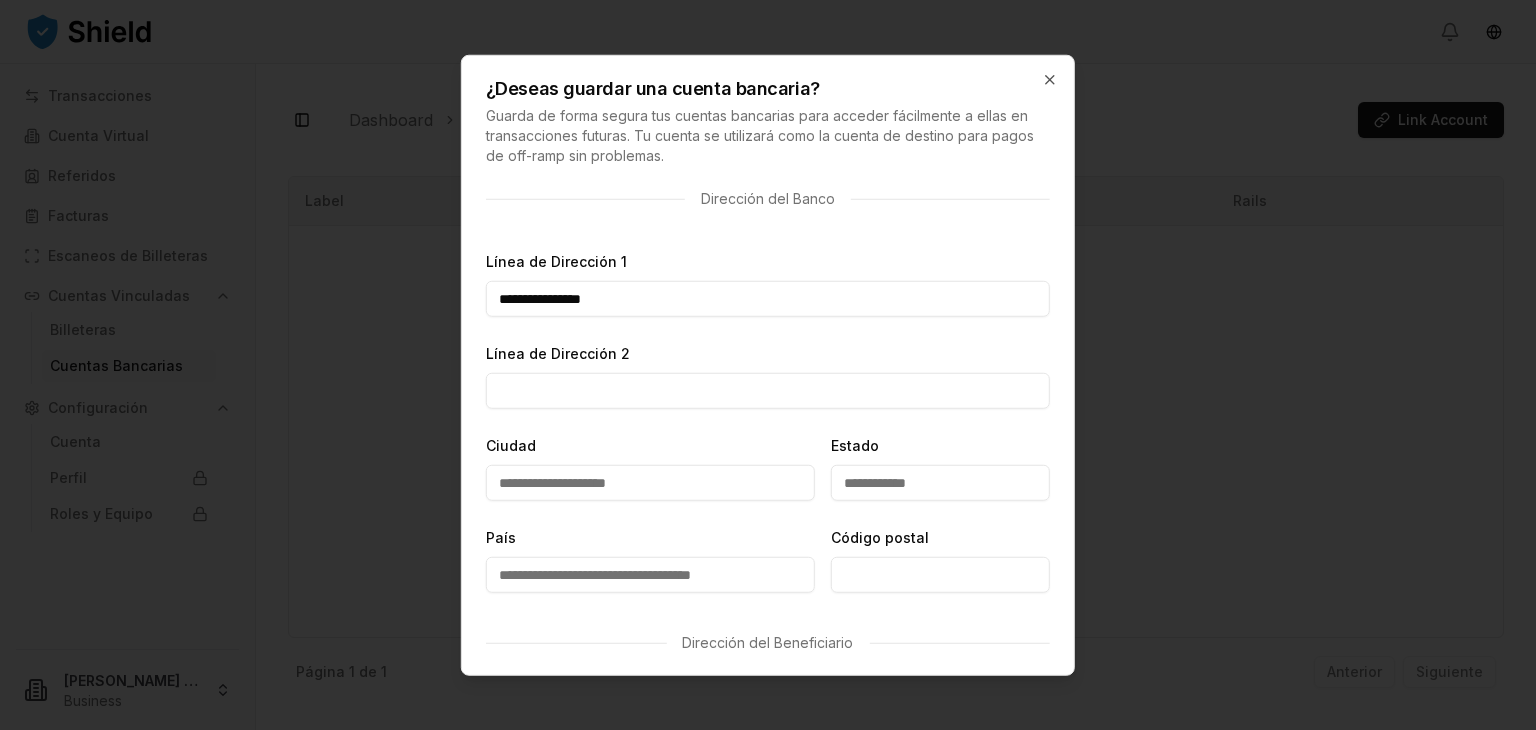 type on "**********" 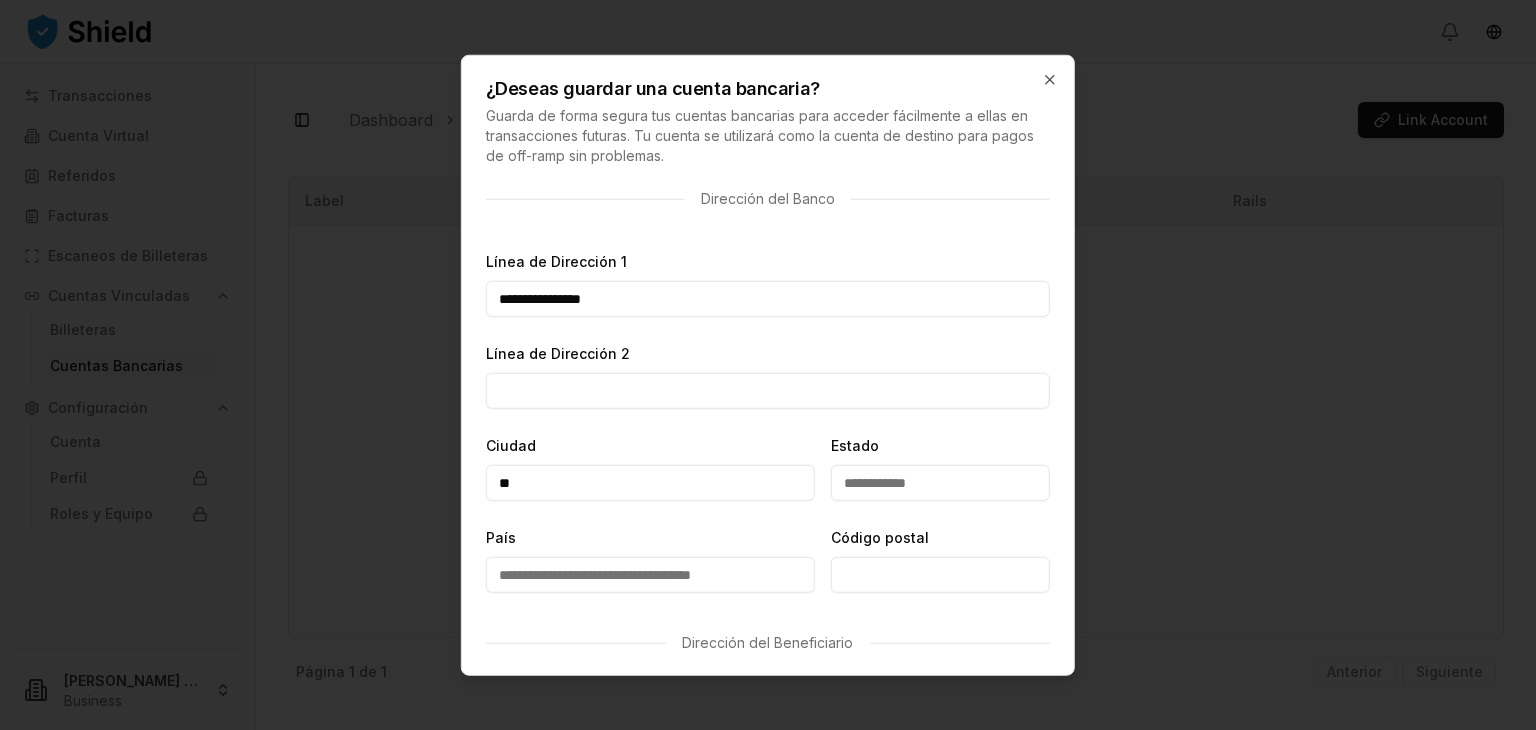 type on "*" 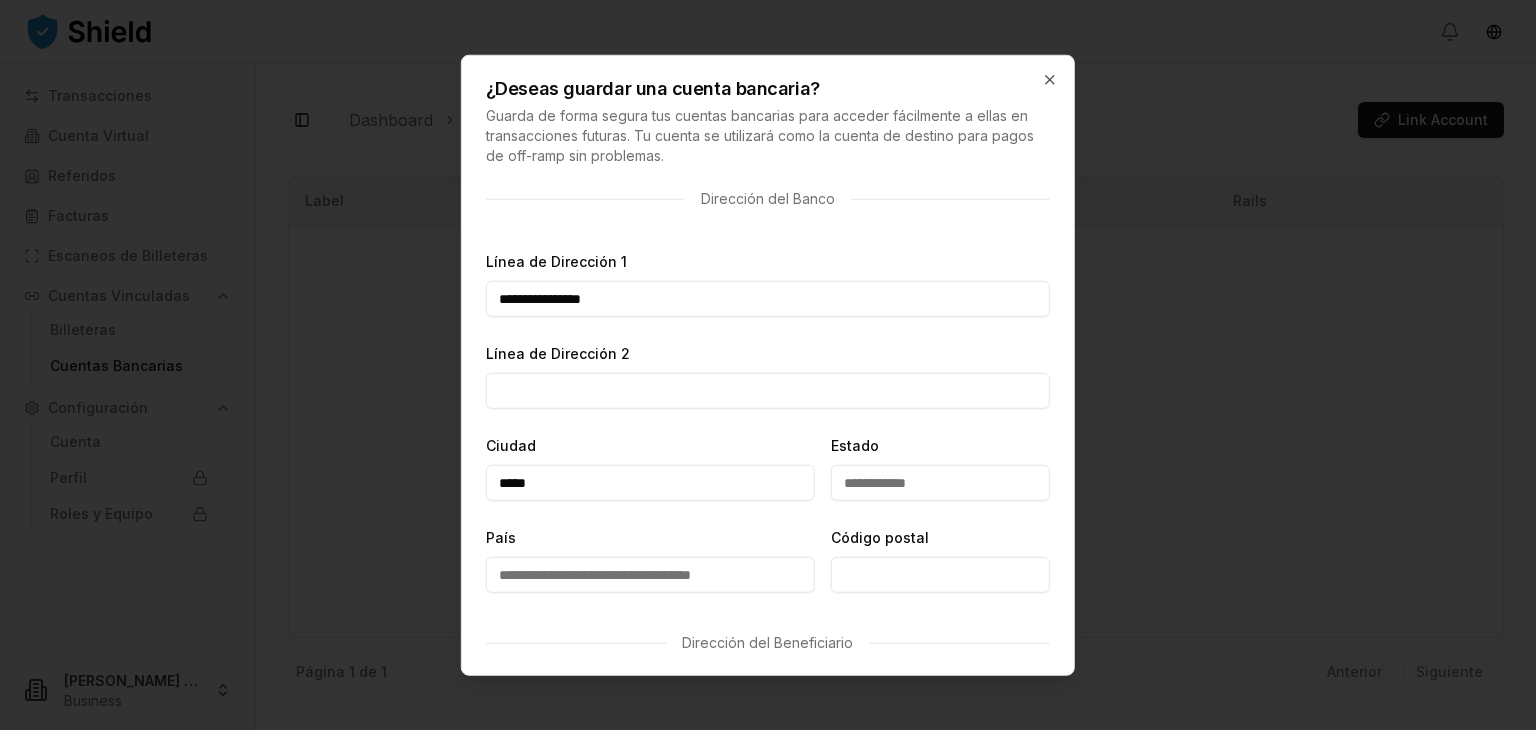 type on "*****" 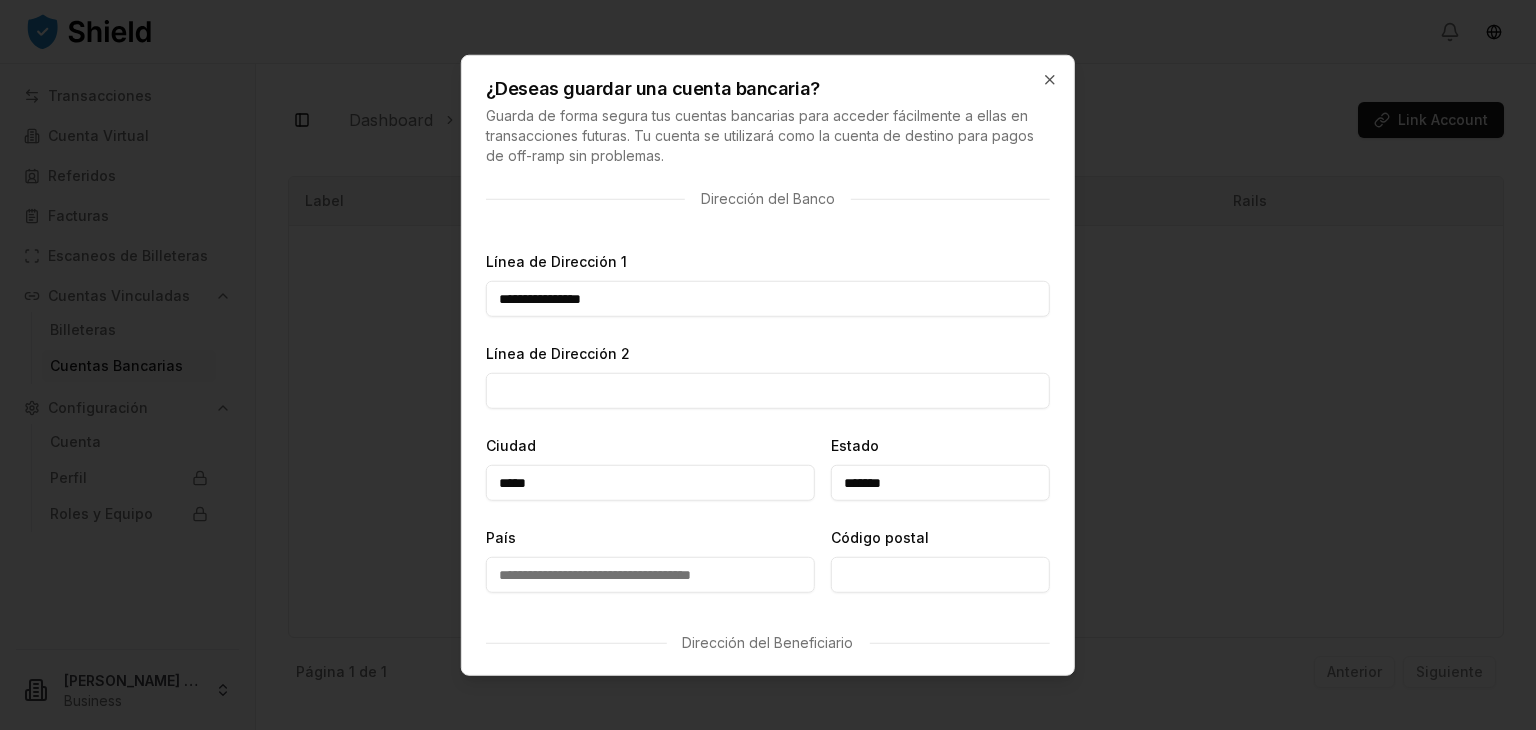 type on "*******" 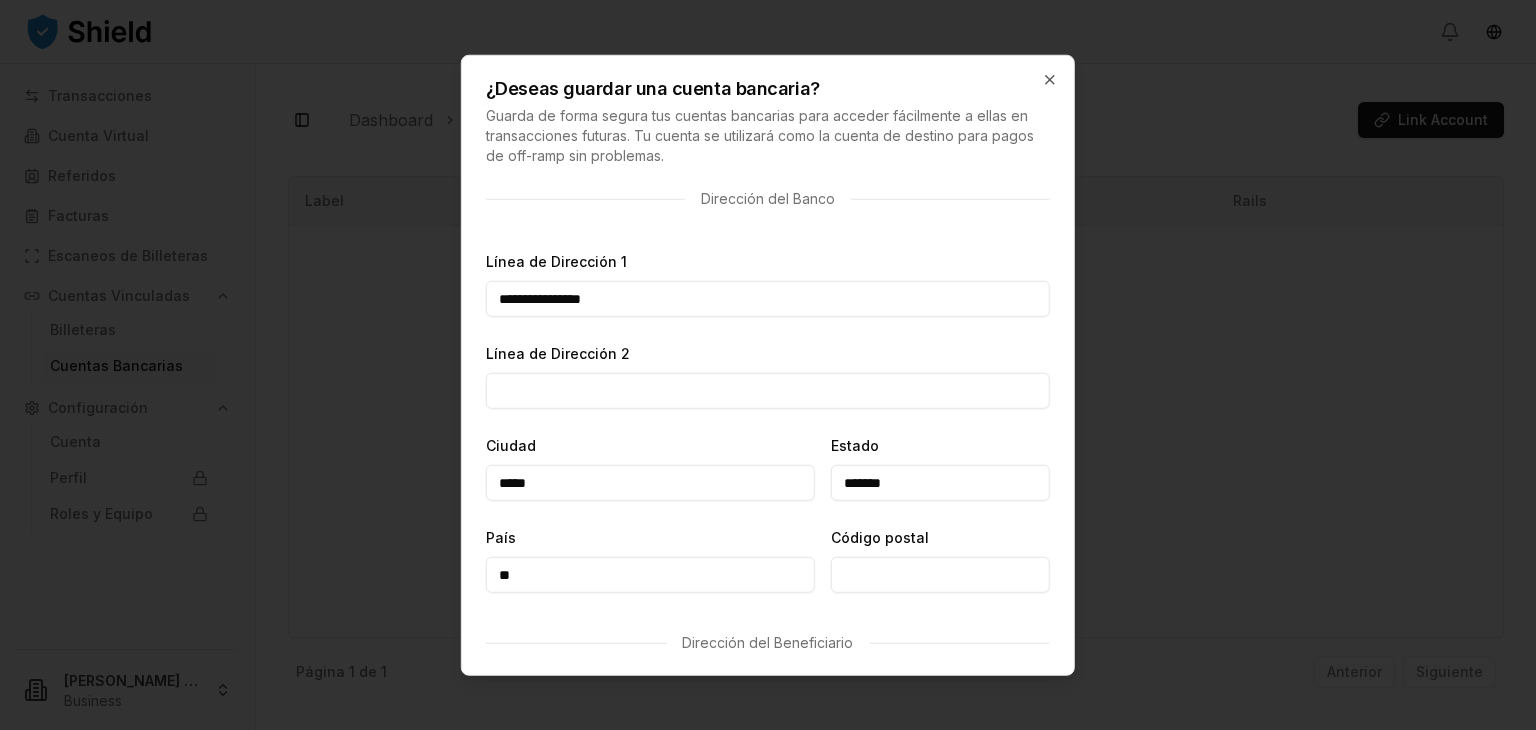 type on "*" 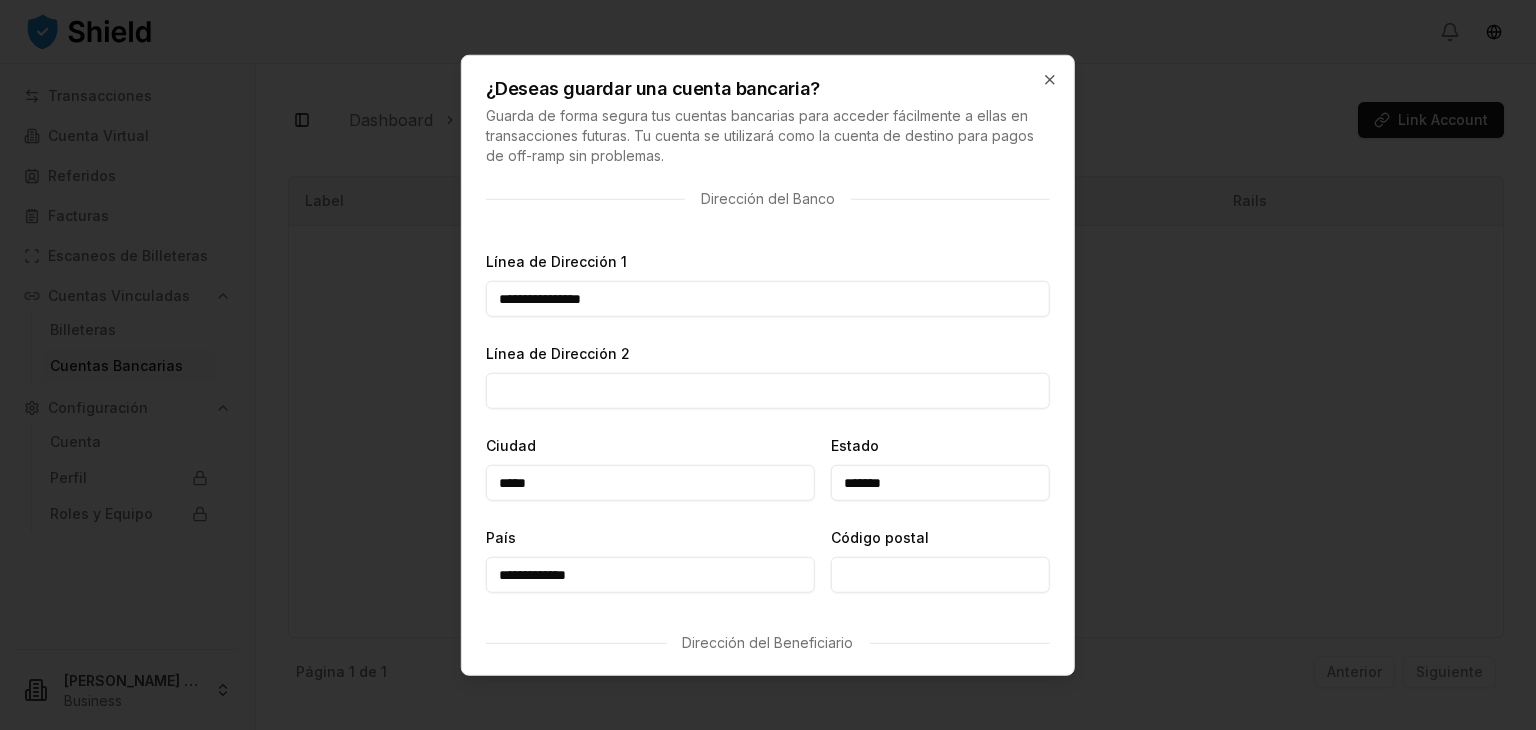 type on "**********" 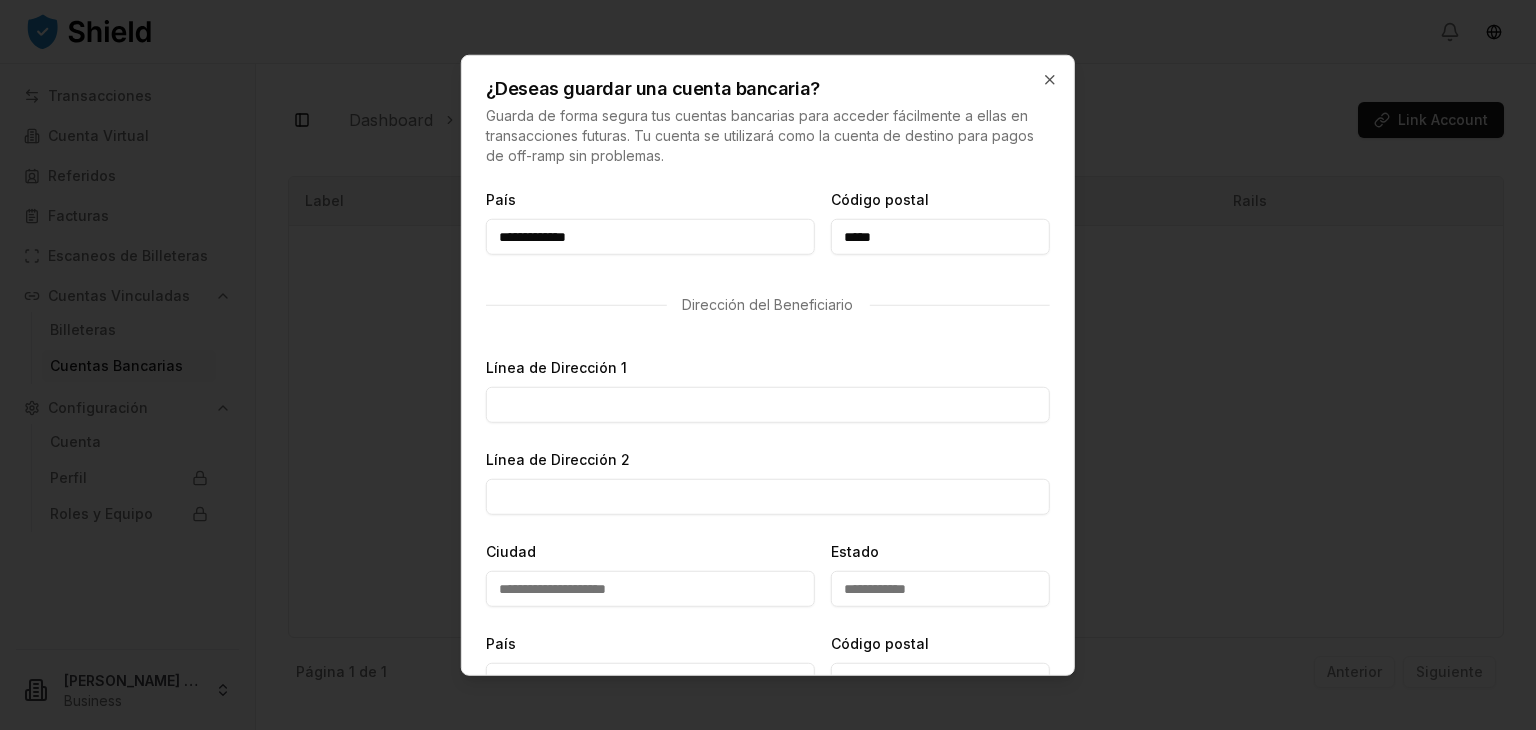 scroll, scrollTop: 580, scrollLeft: 0, axis: vertical 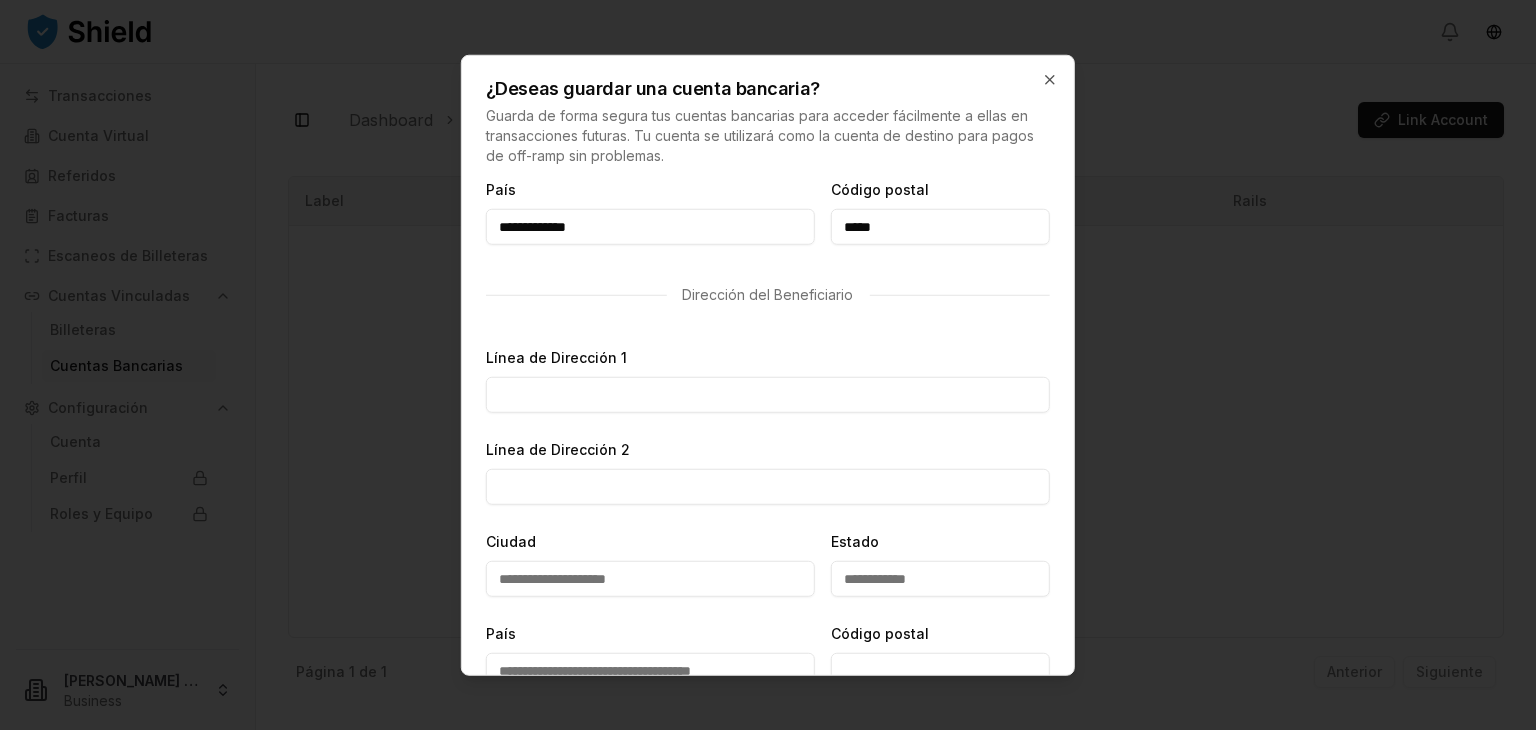 type on "*****" 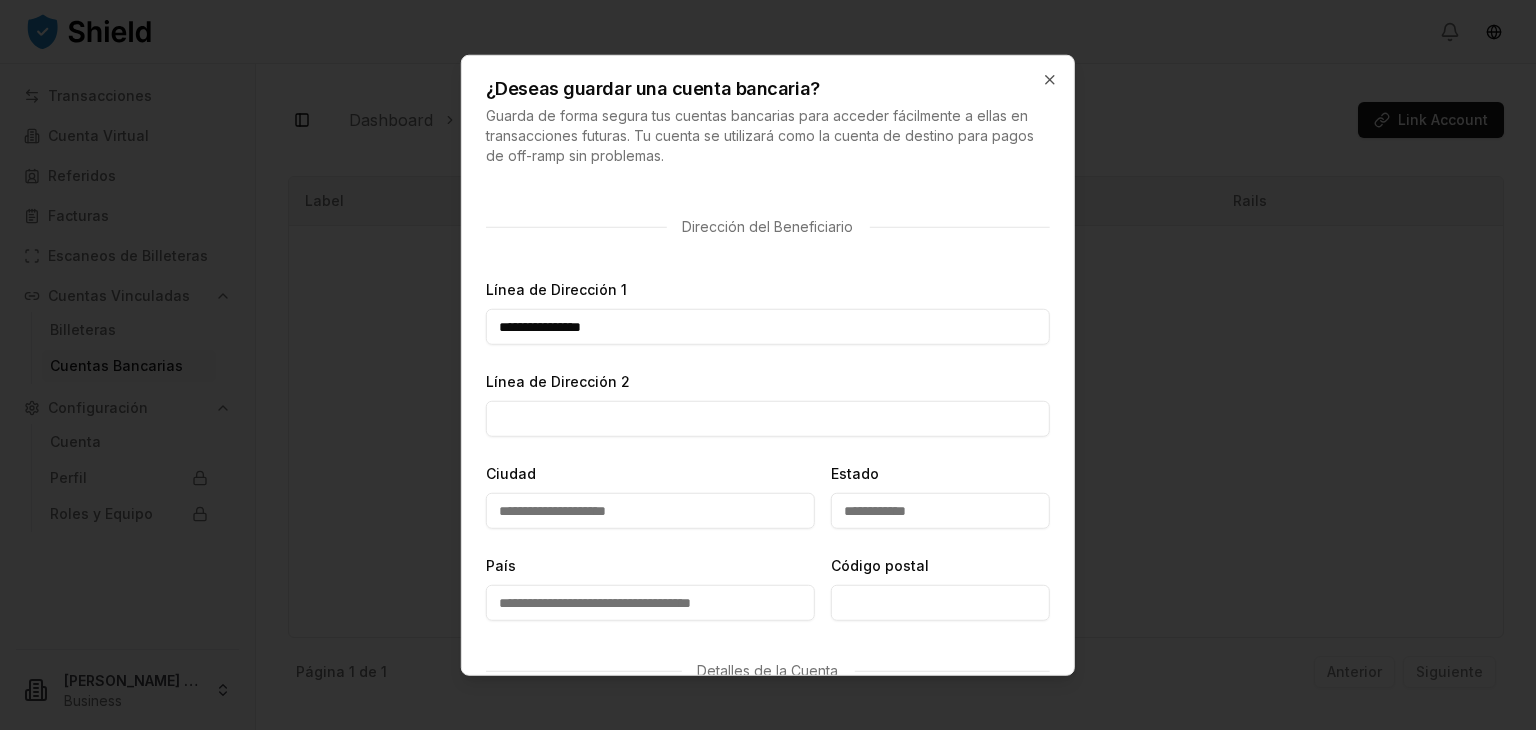 scroll, scrollTop: 732, scrollLeft: 0, axis: vertical 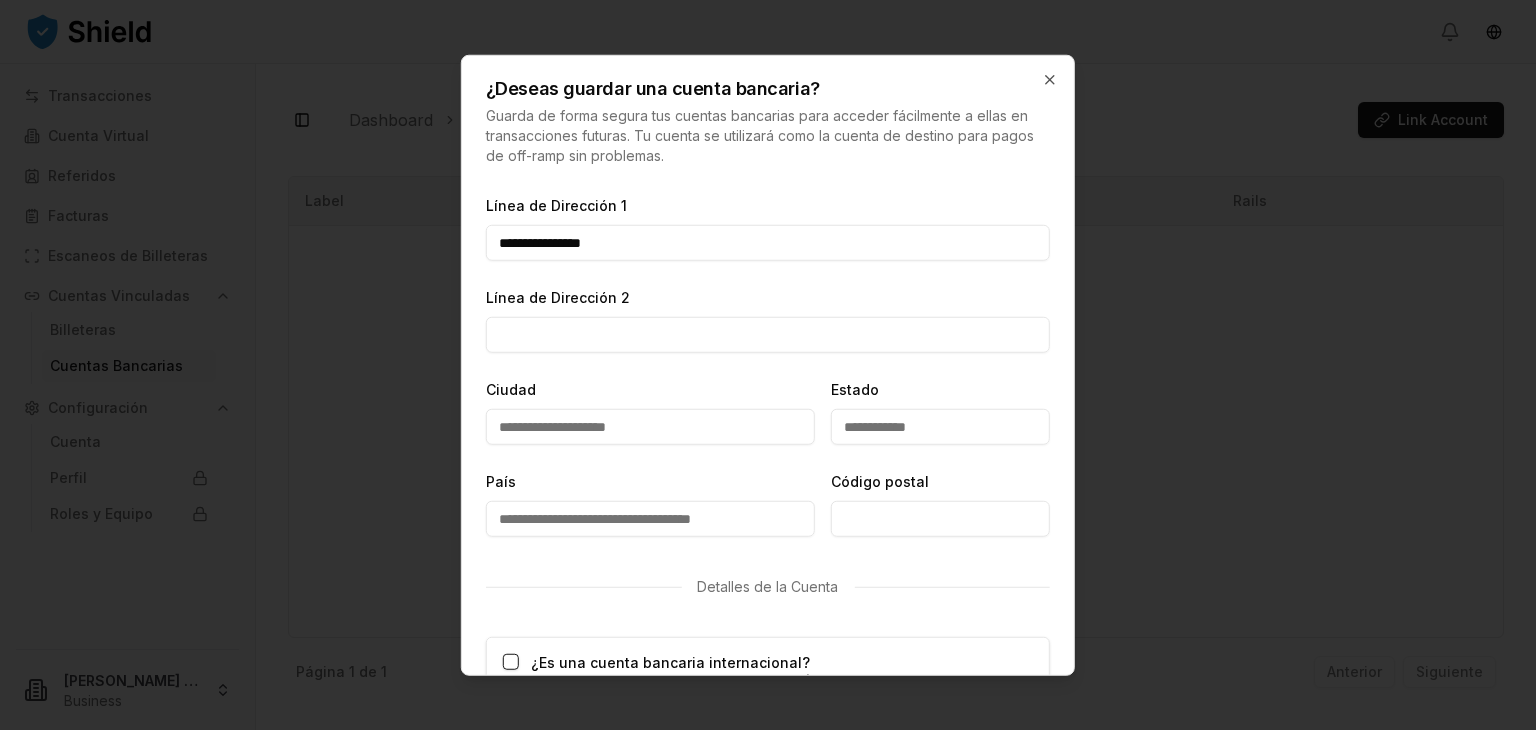 type on "**********" 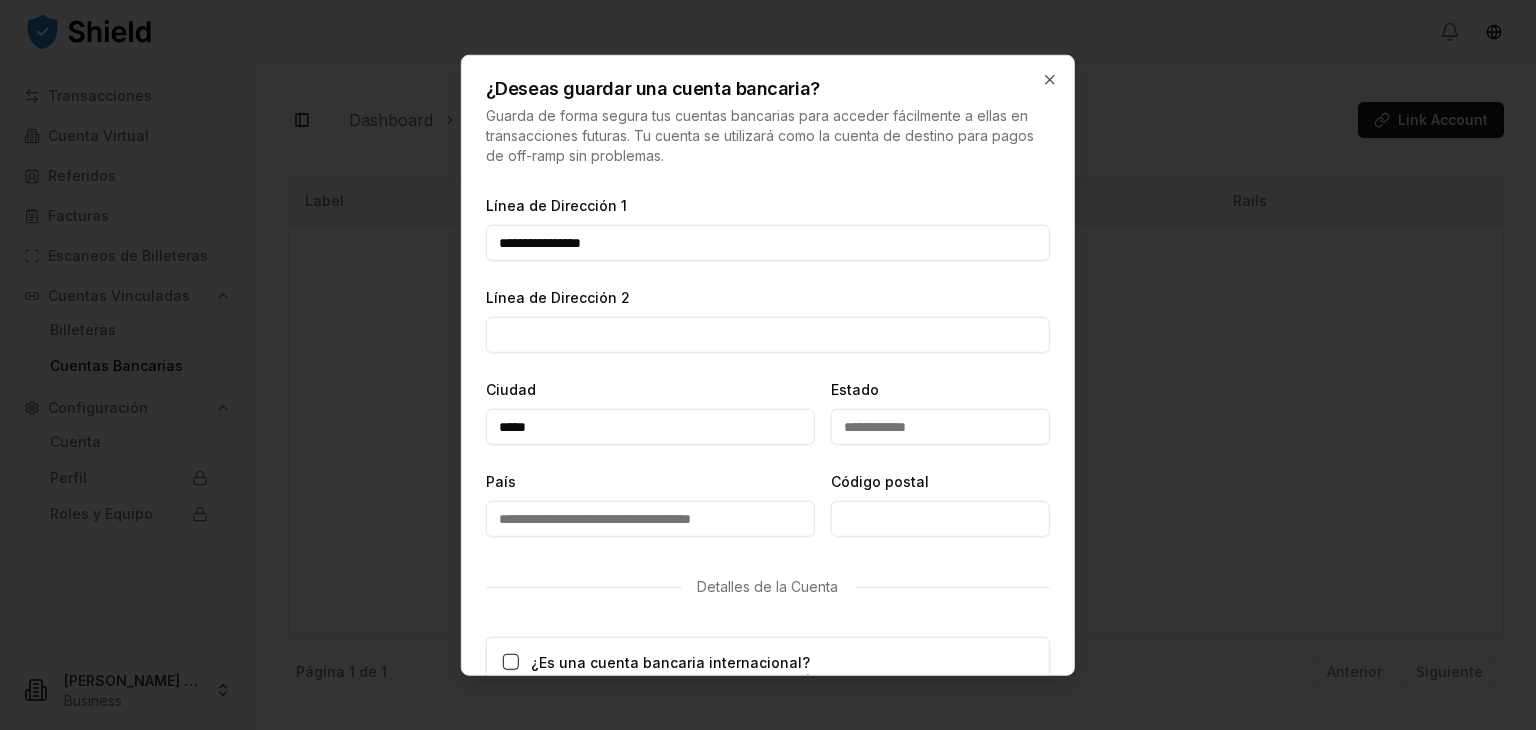 type on "*****" 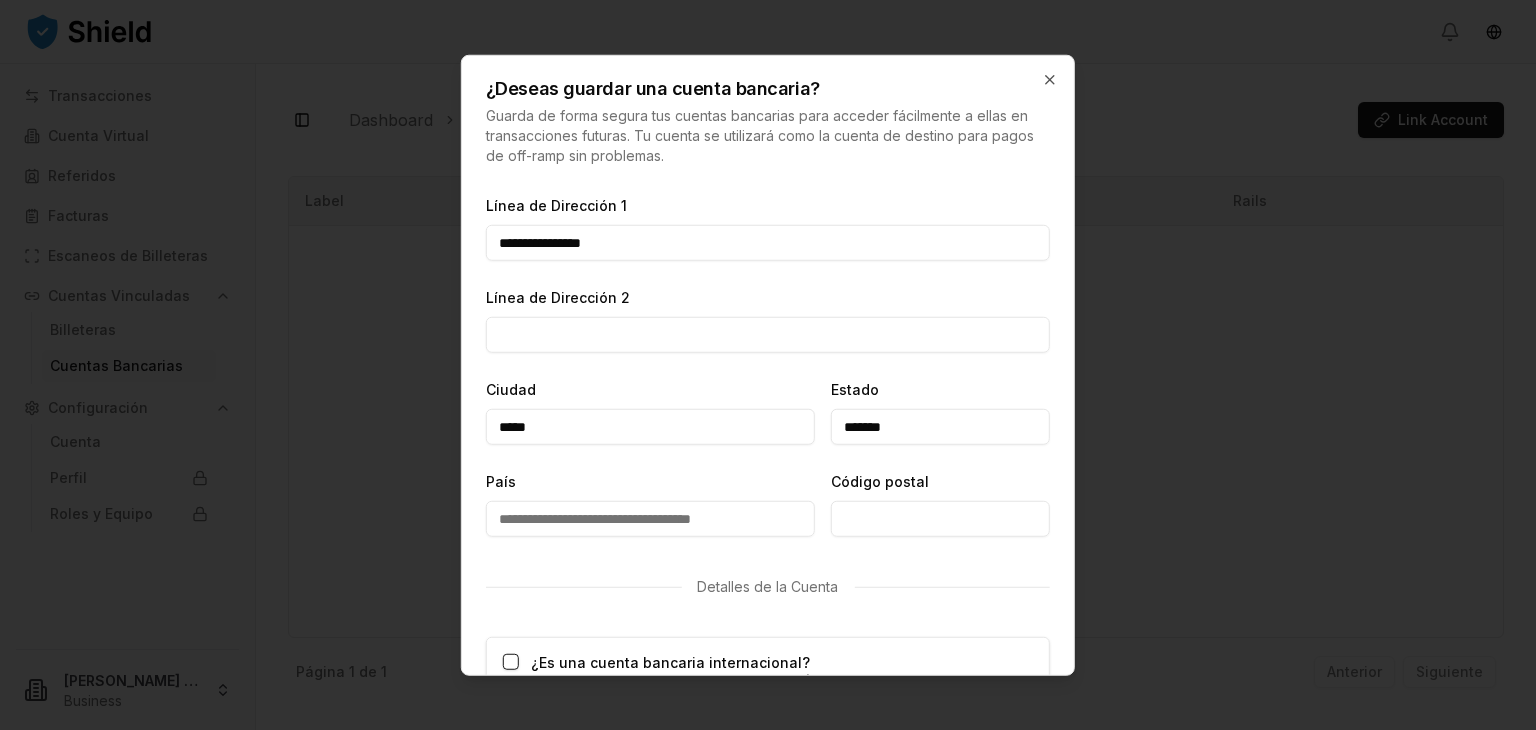 type on "*******" 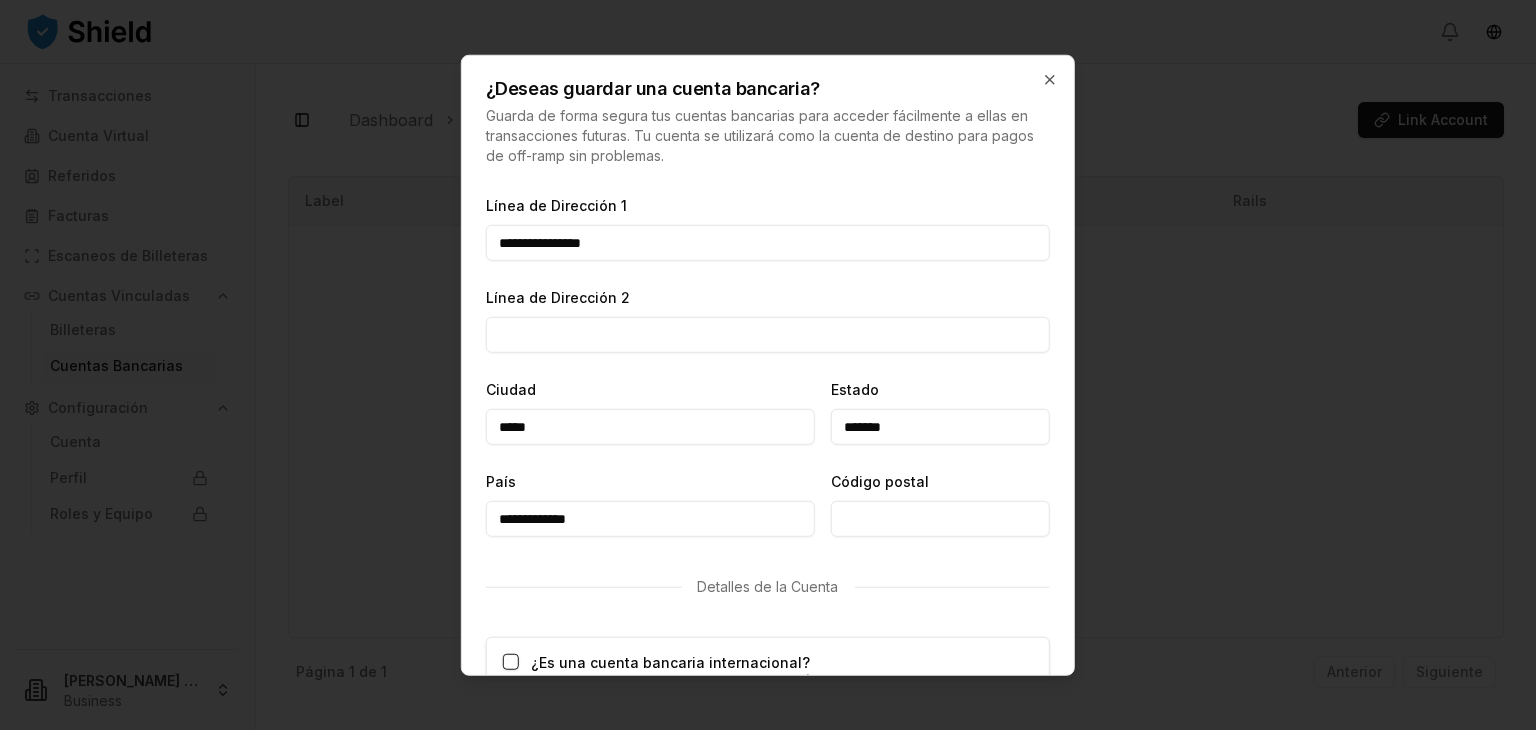type on "**********" 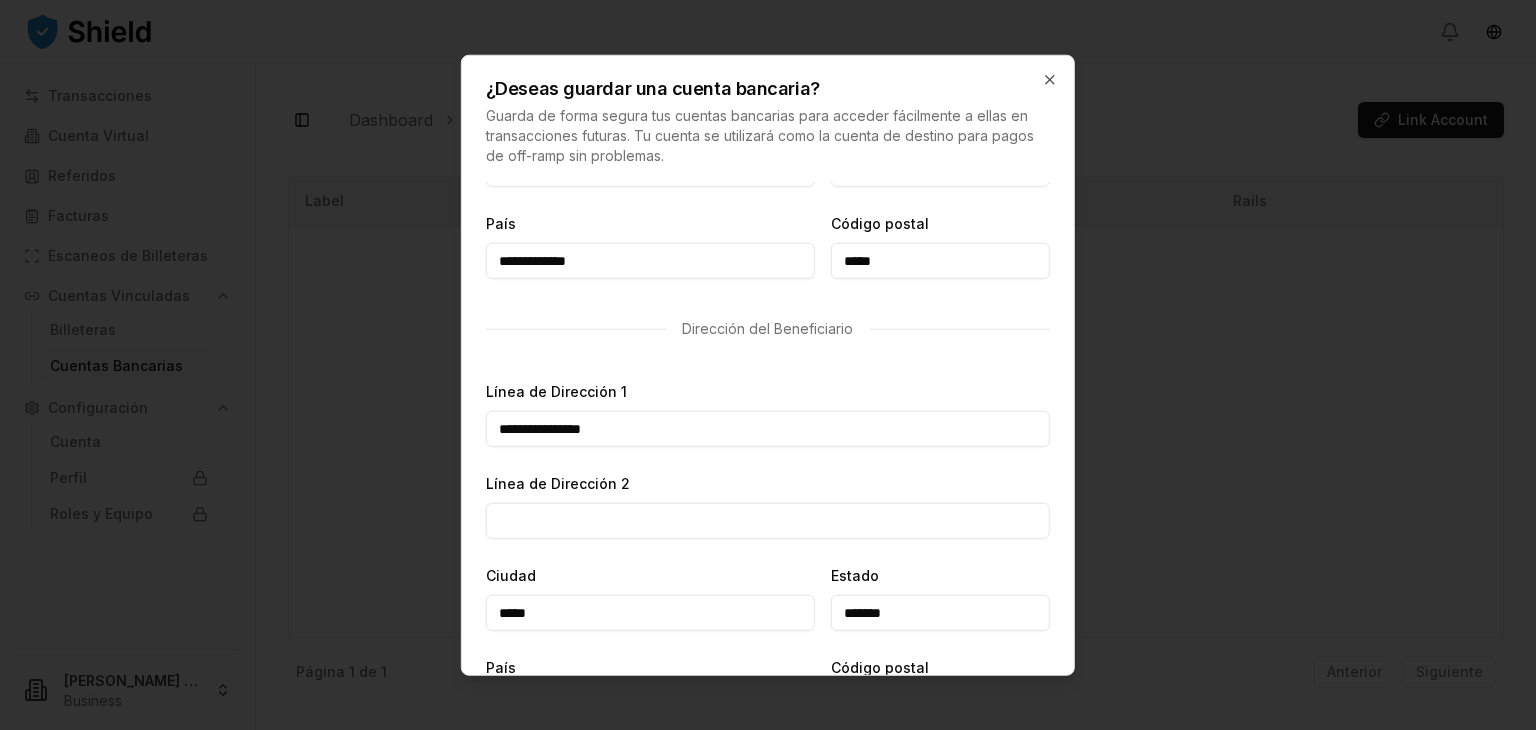 scroll, scrollTop: 547, scrollLeft: 0, axis: vertical 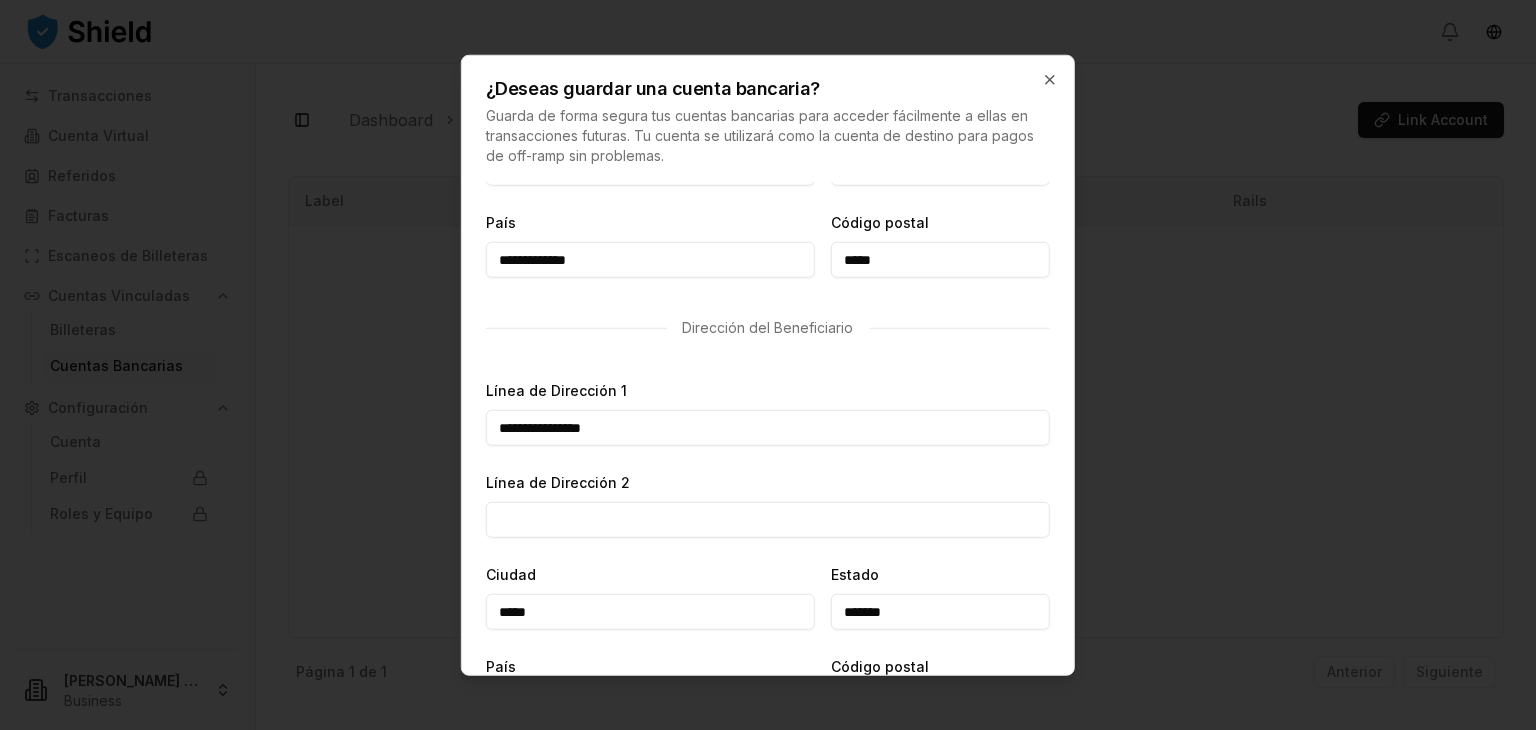 type on "*****" 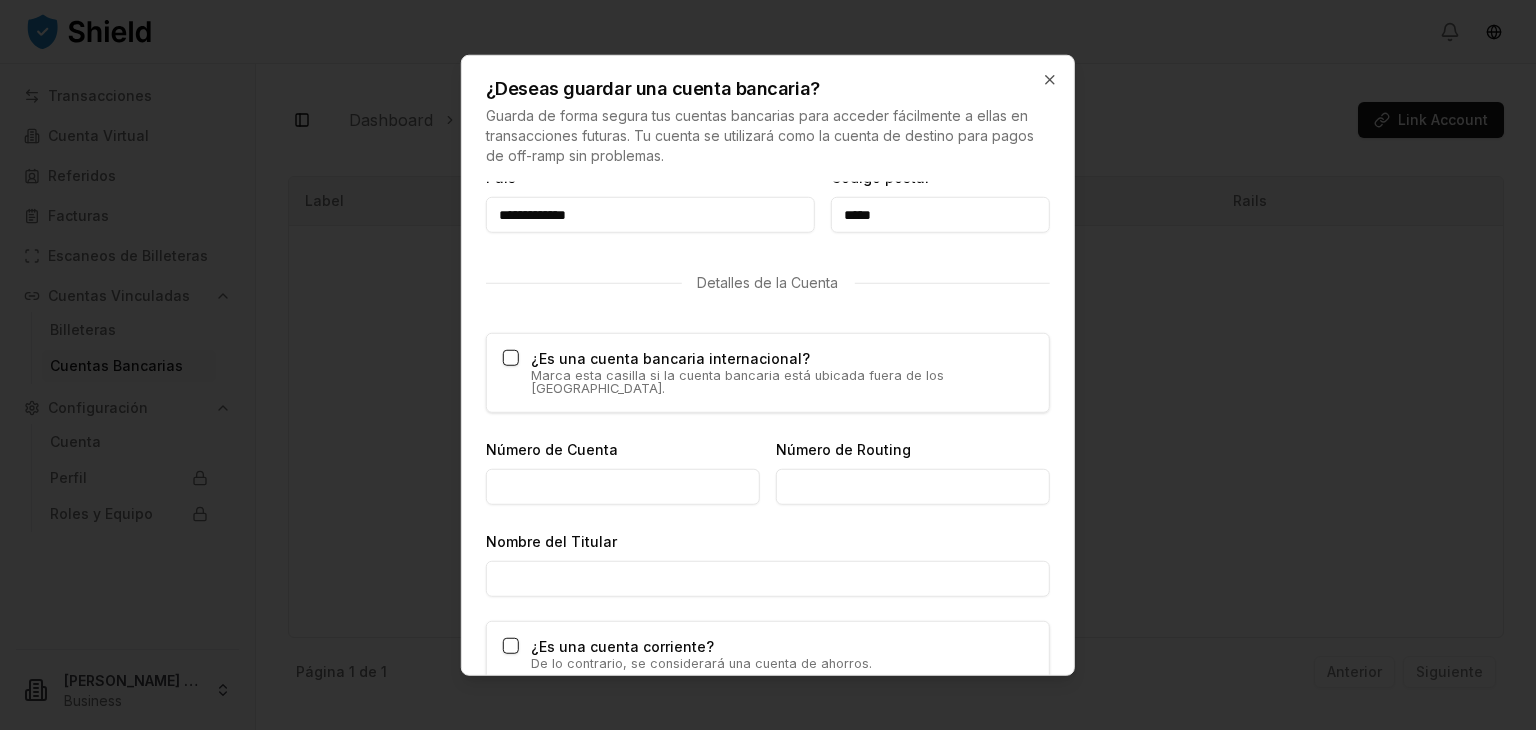 scroll, scrollTop: 1043, scrollLeft: 0, axis: vertical 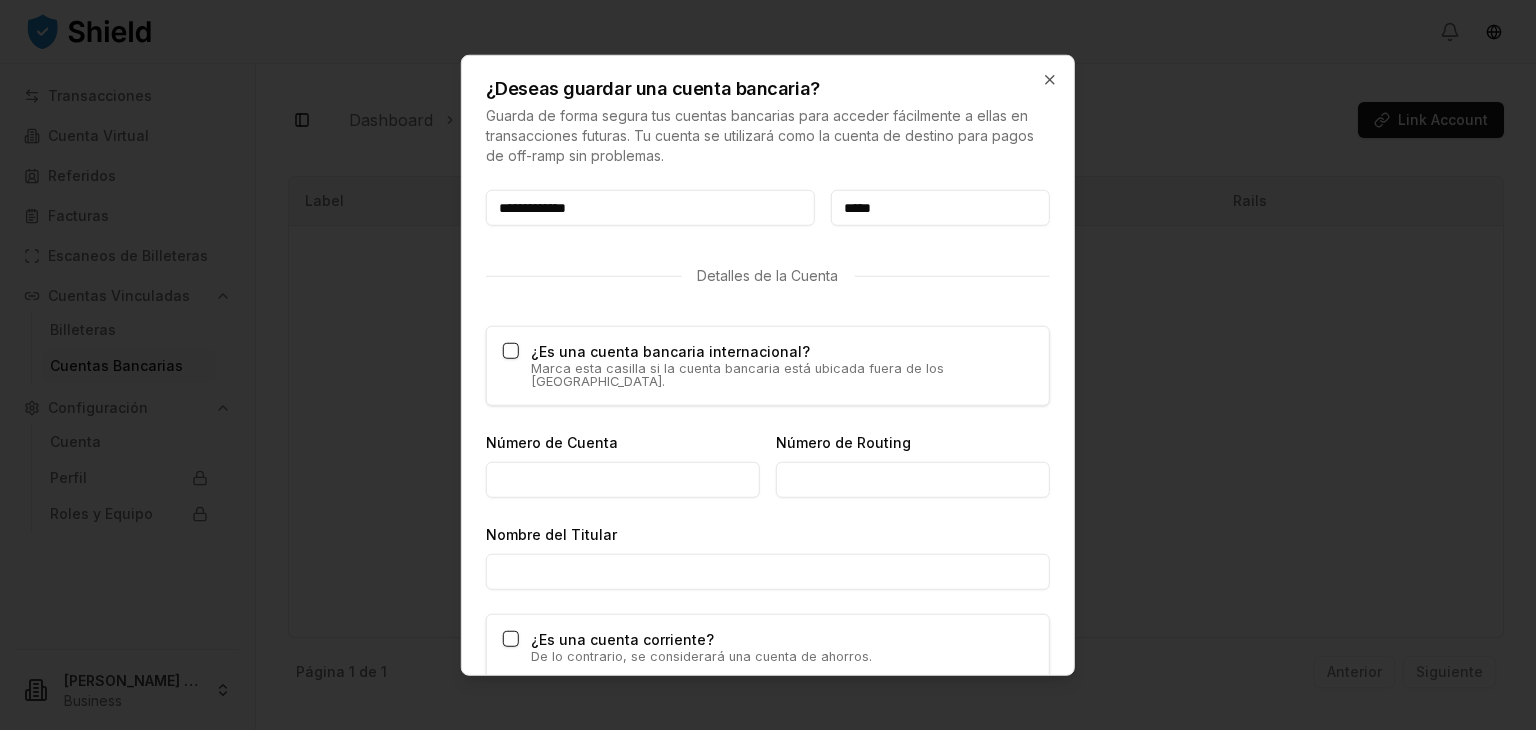 paste on "**********" 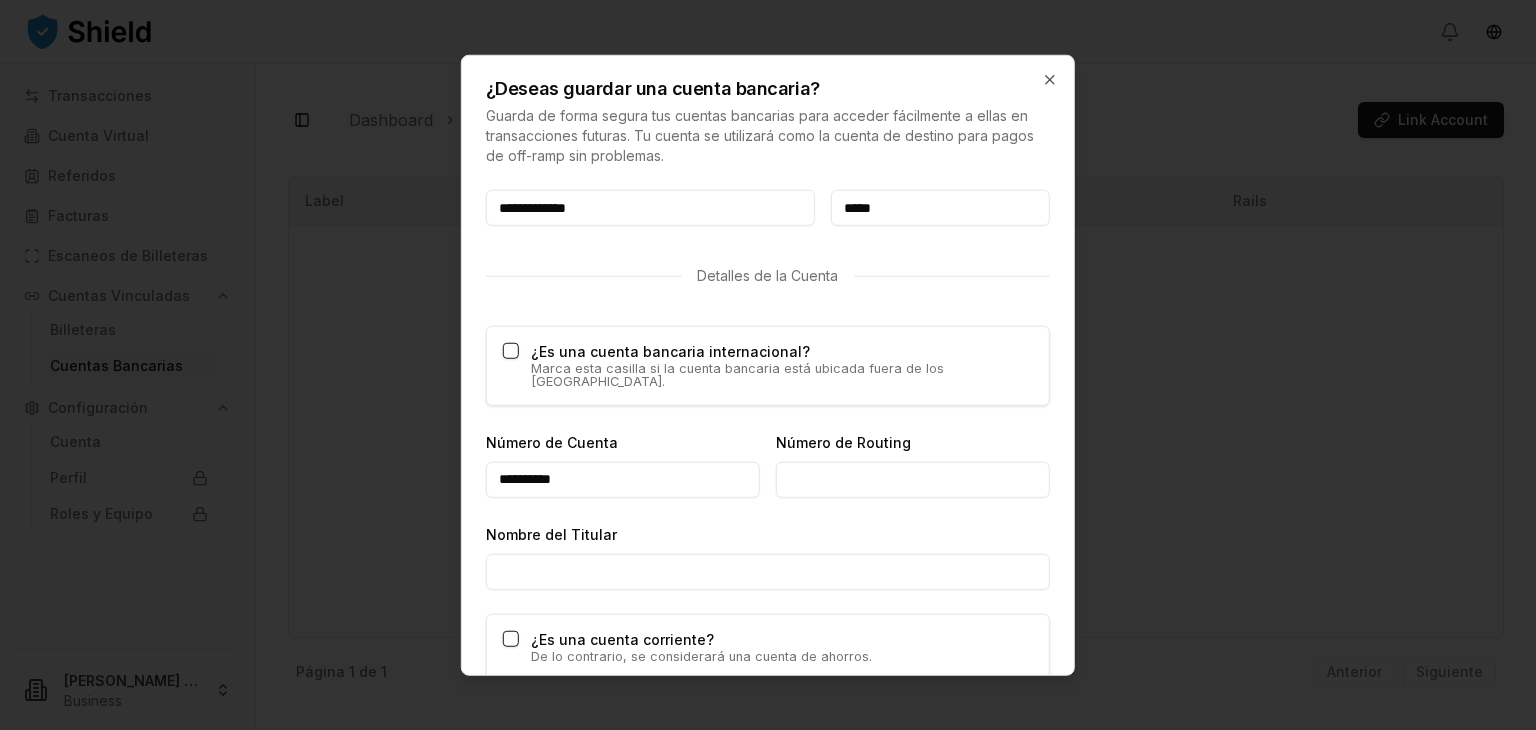 type on "**********" 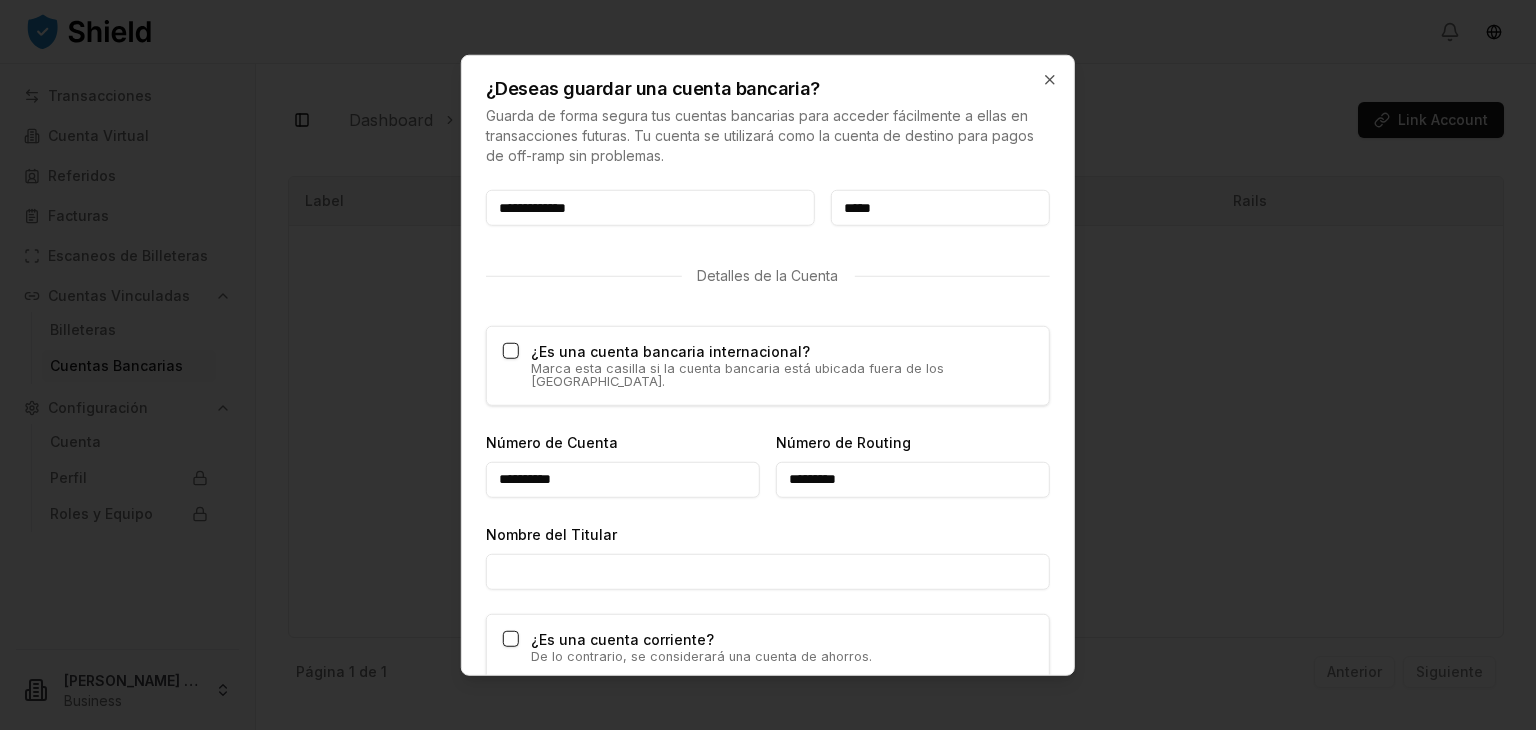 type on "*********" 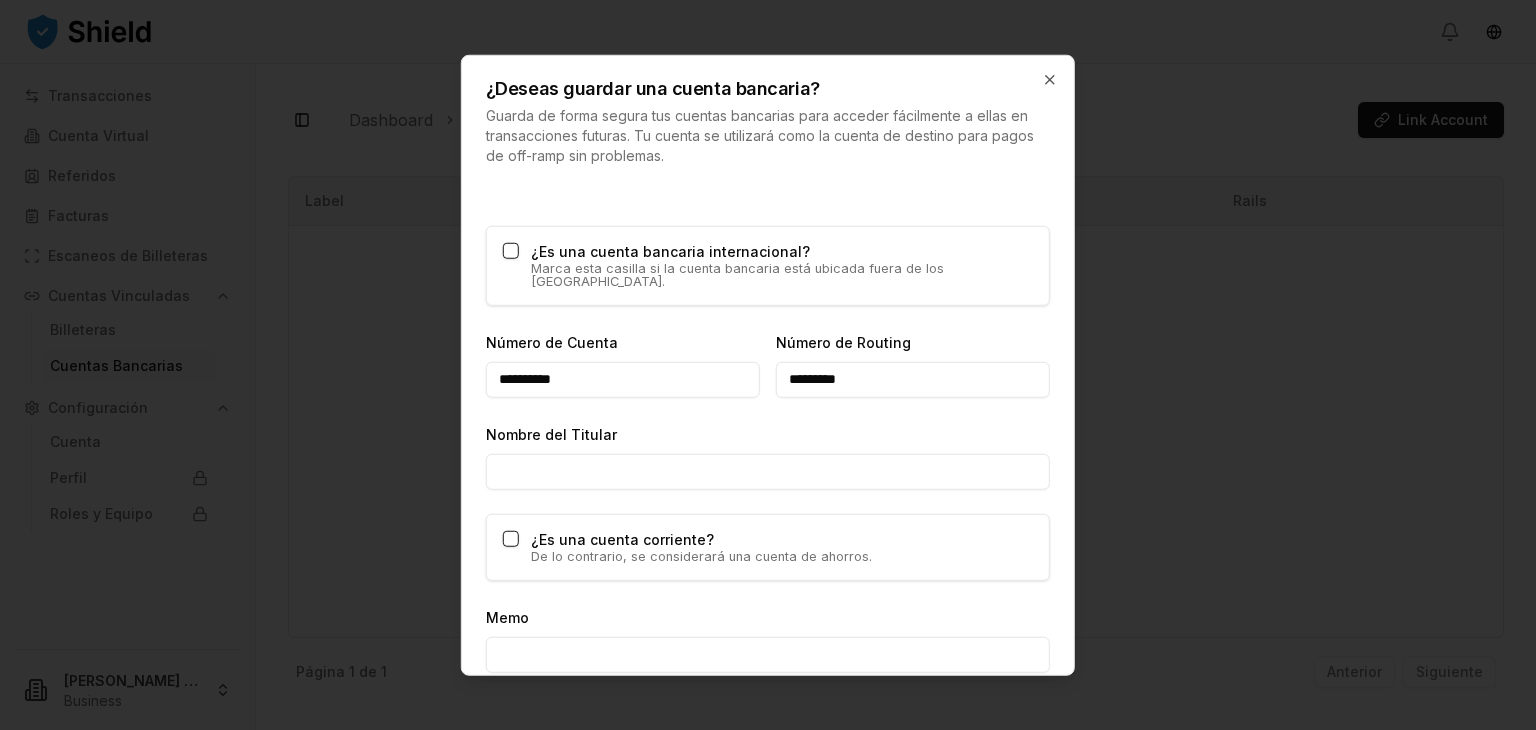 scroll, scrollTop: 1144, scrollLeft: 0, axis: vertical 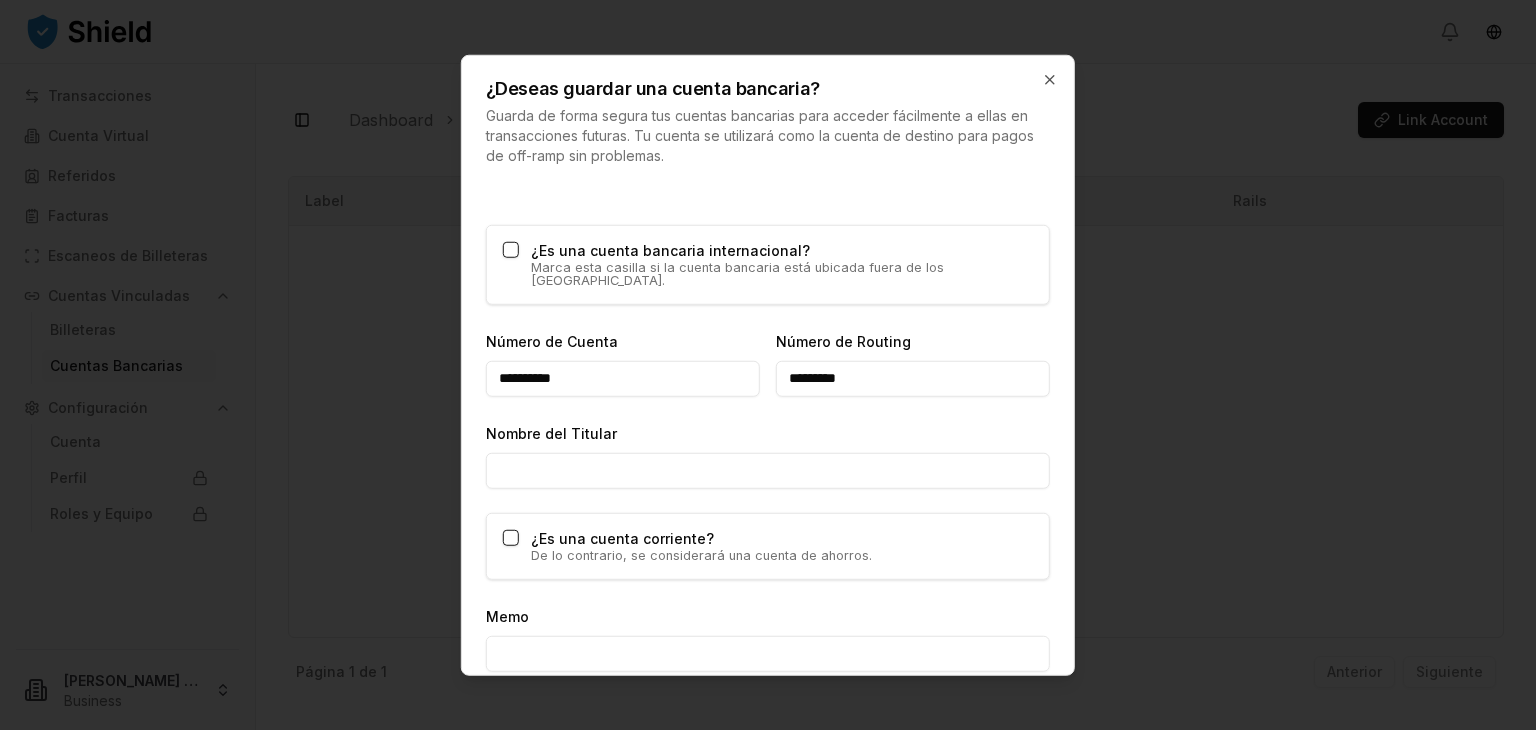 click on "Nombre del Titular" at bounding box center [768, 471] 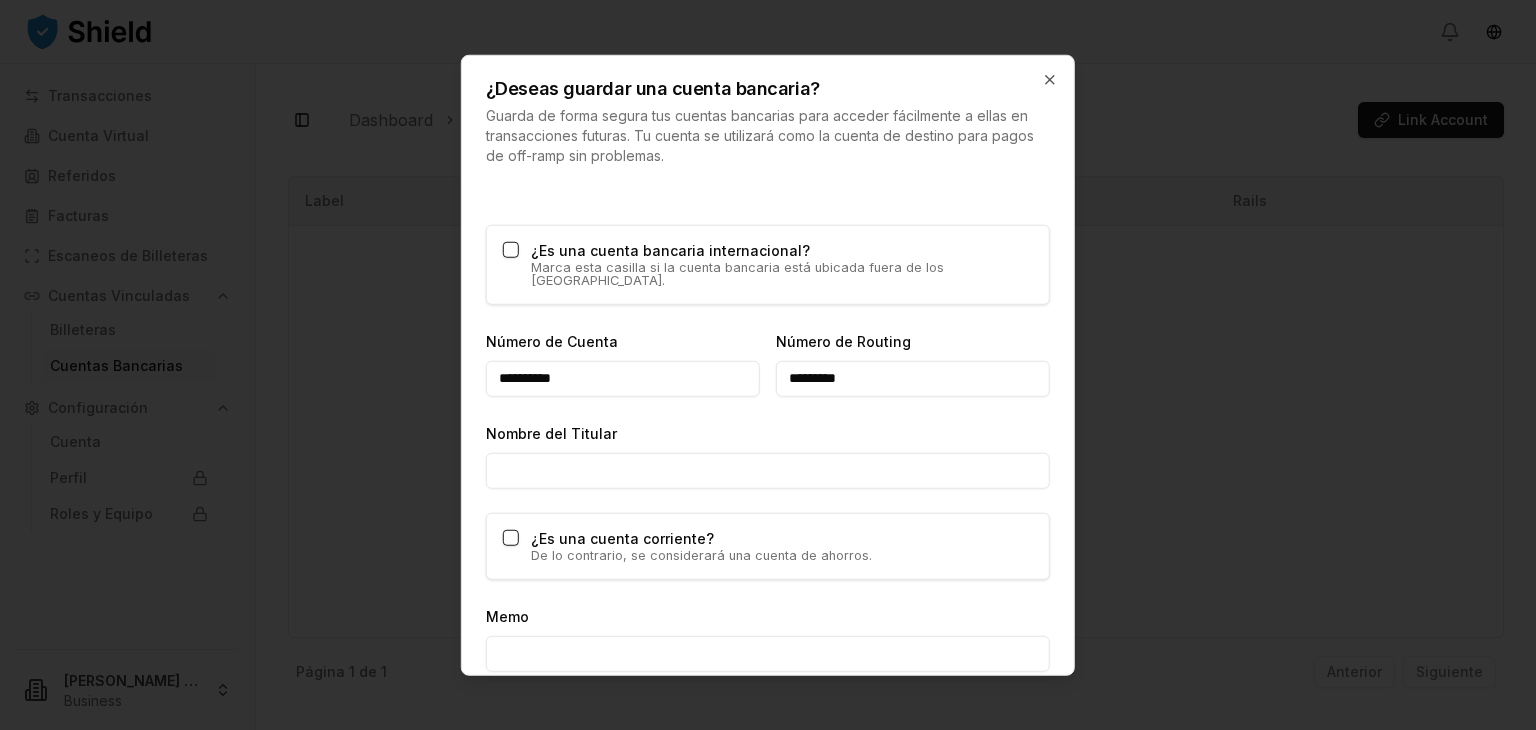 paste on "**********" 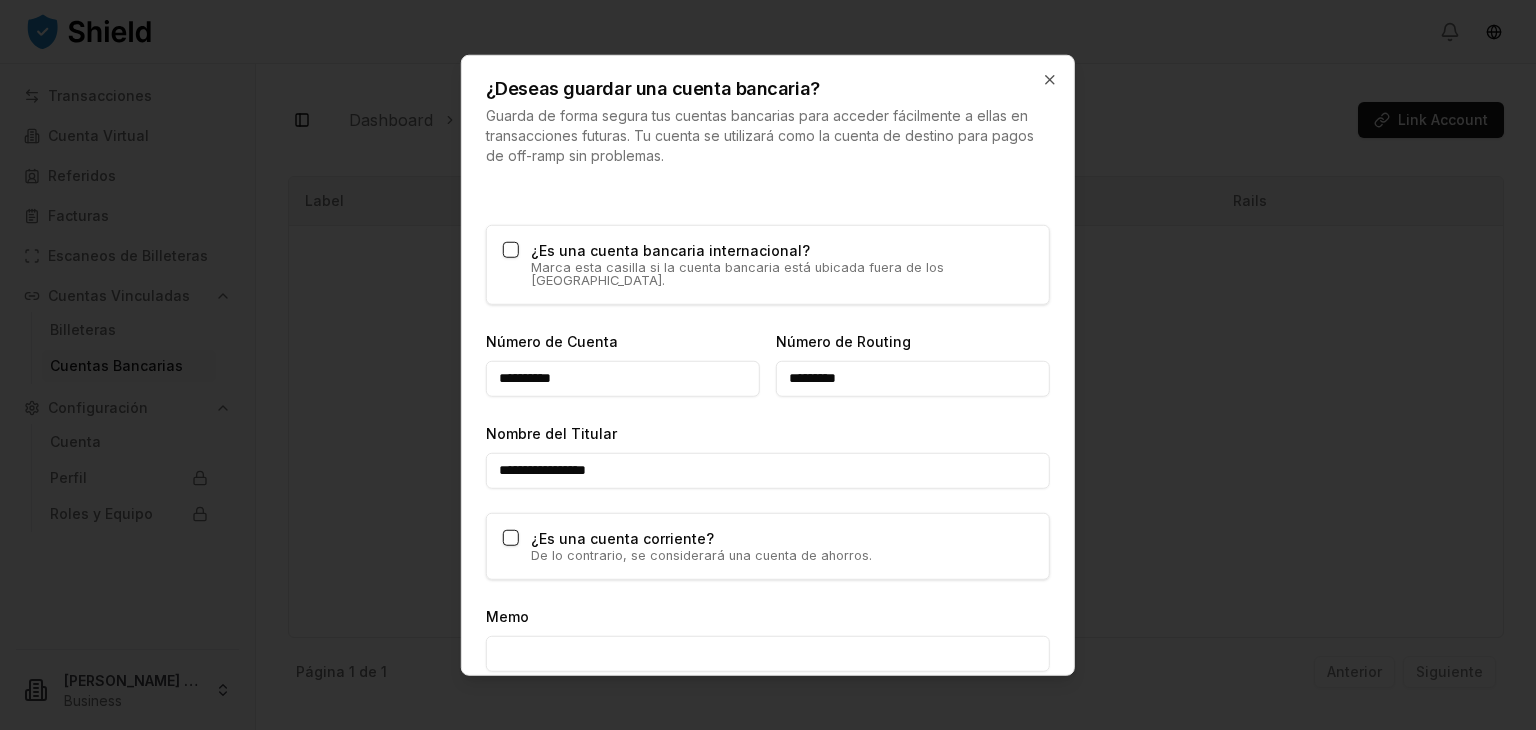 scroll, scrollTop: 1211, scrollLeft: 0, axis: vertical 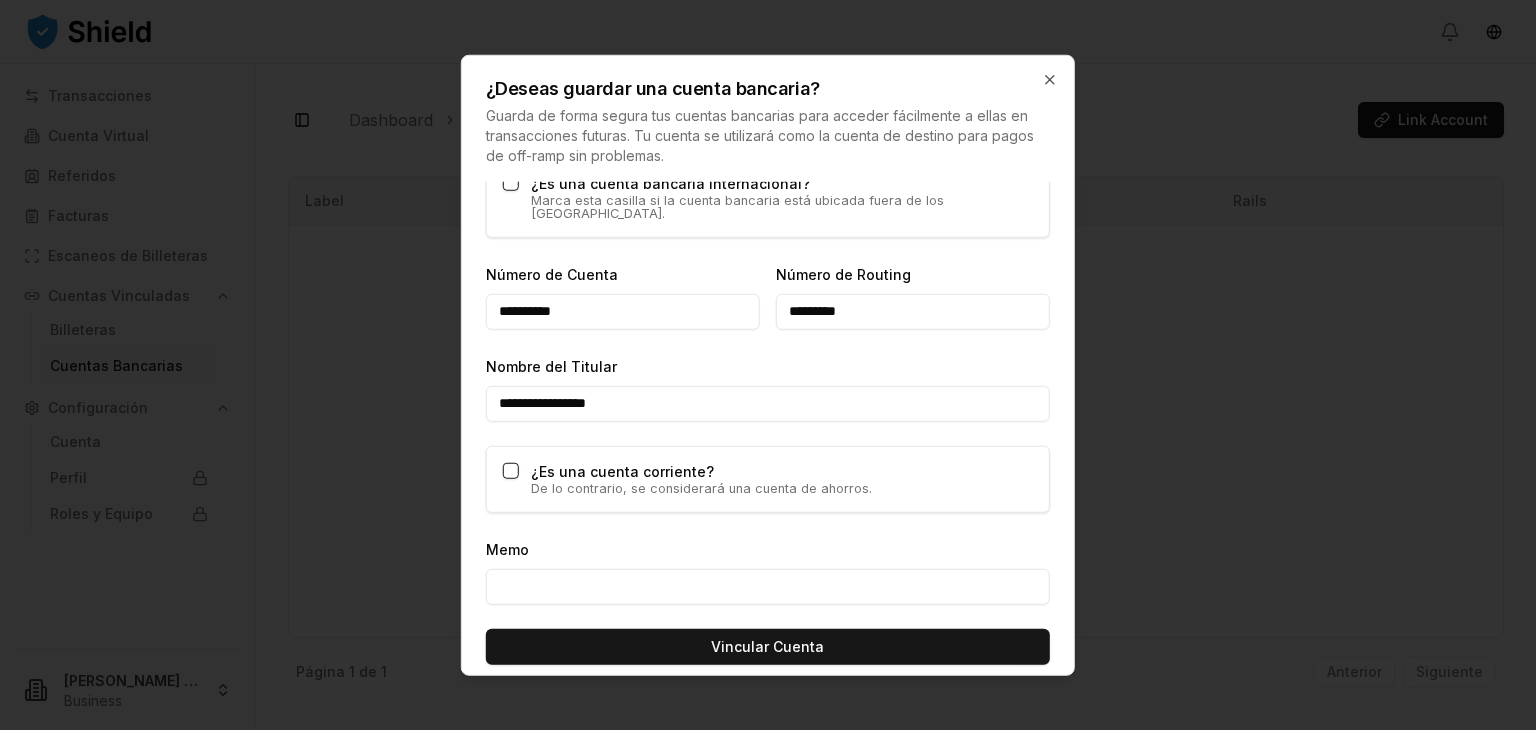 type on "**********" 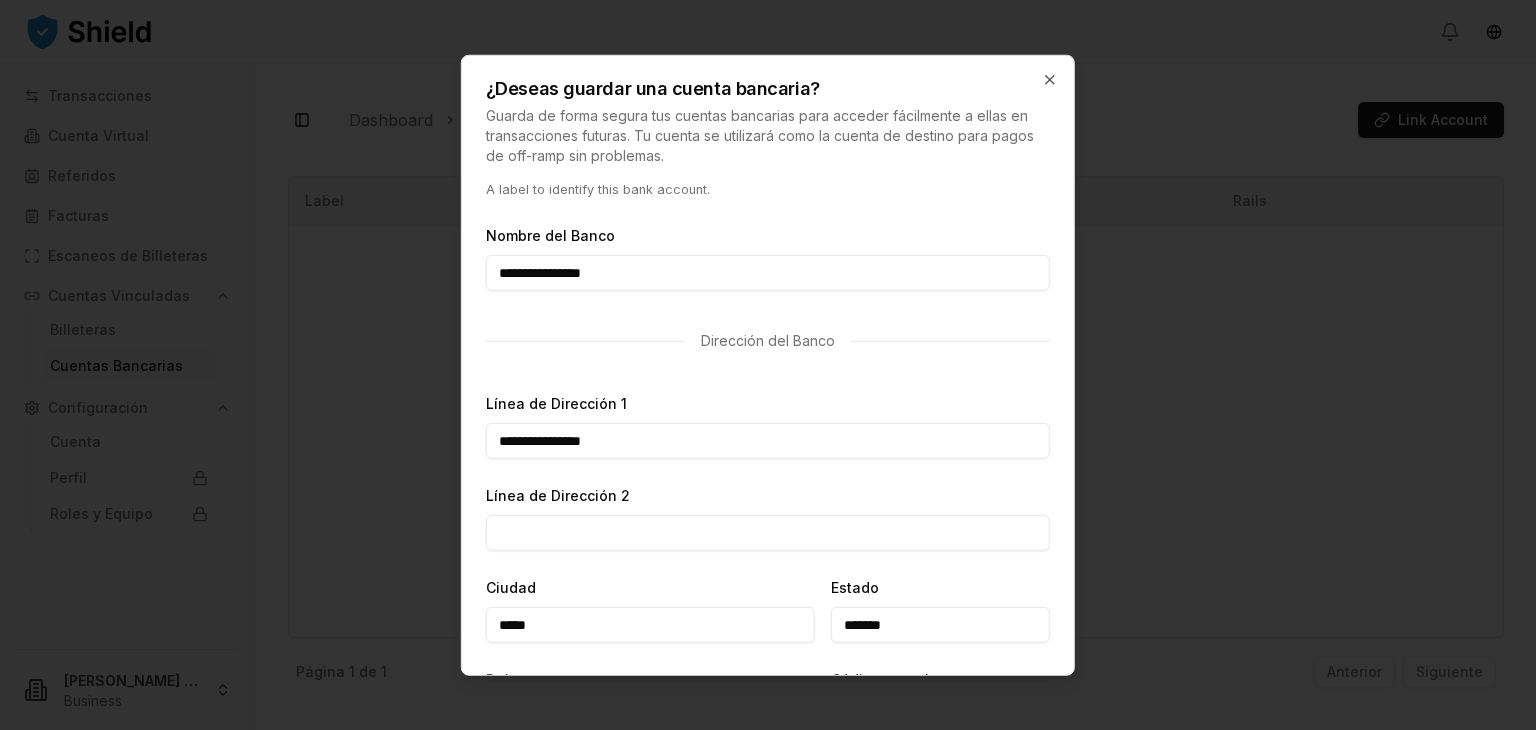 scroll, scrollTop: 0, scrollLeft: 0, axis: both 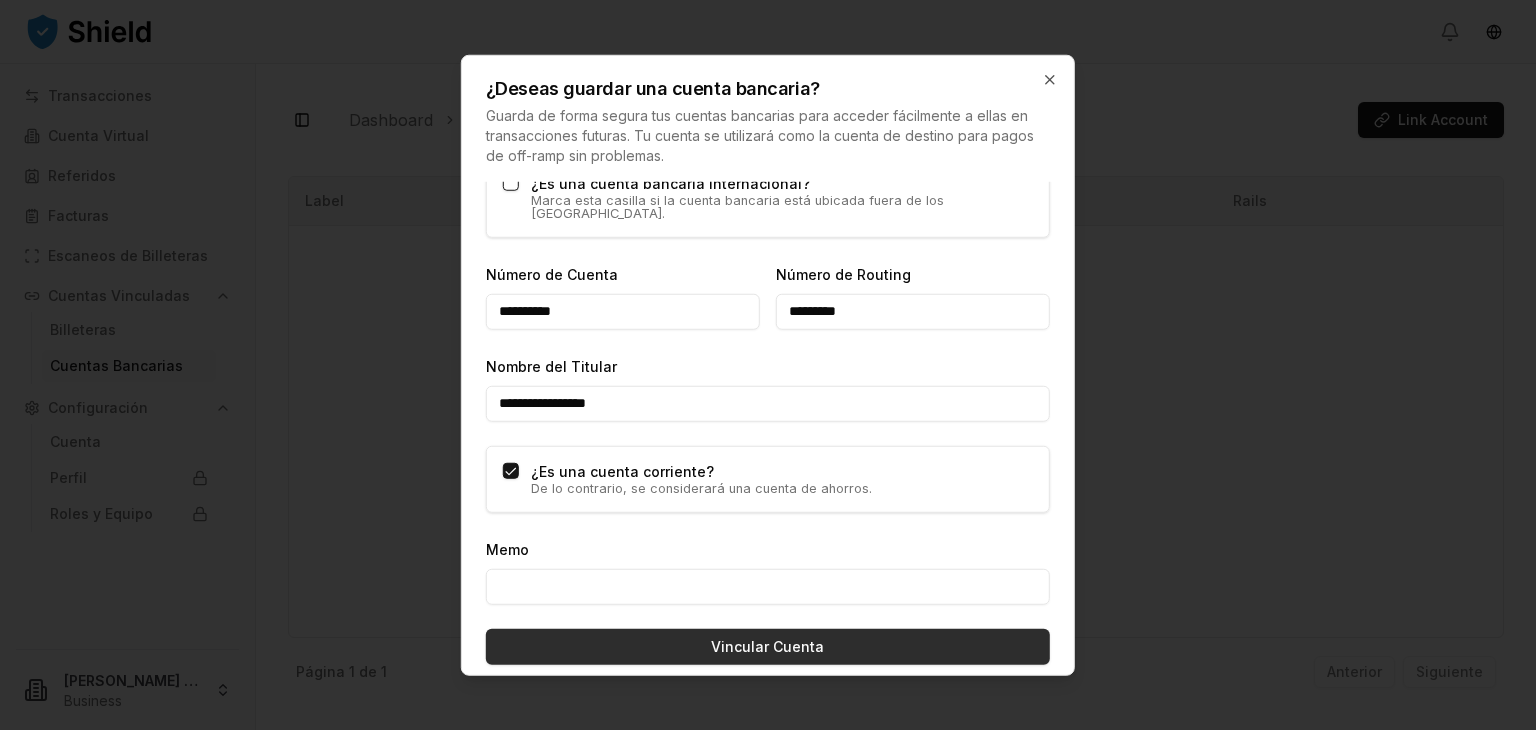 click on "Vincular Cuenta" at bounding box center [768, 646] 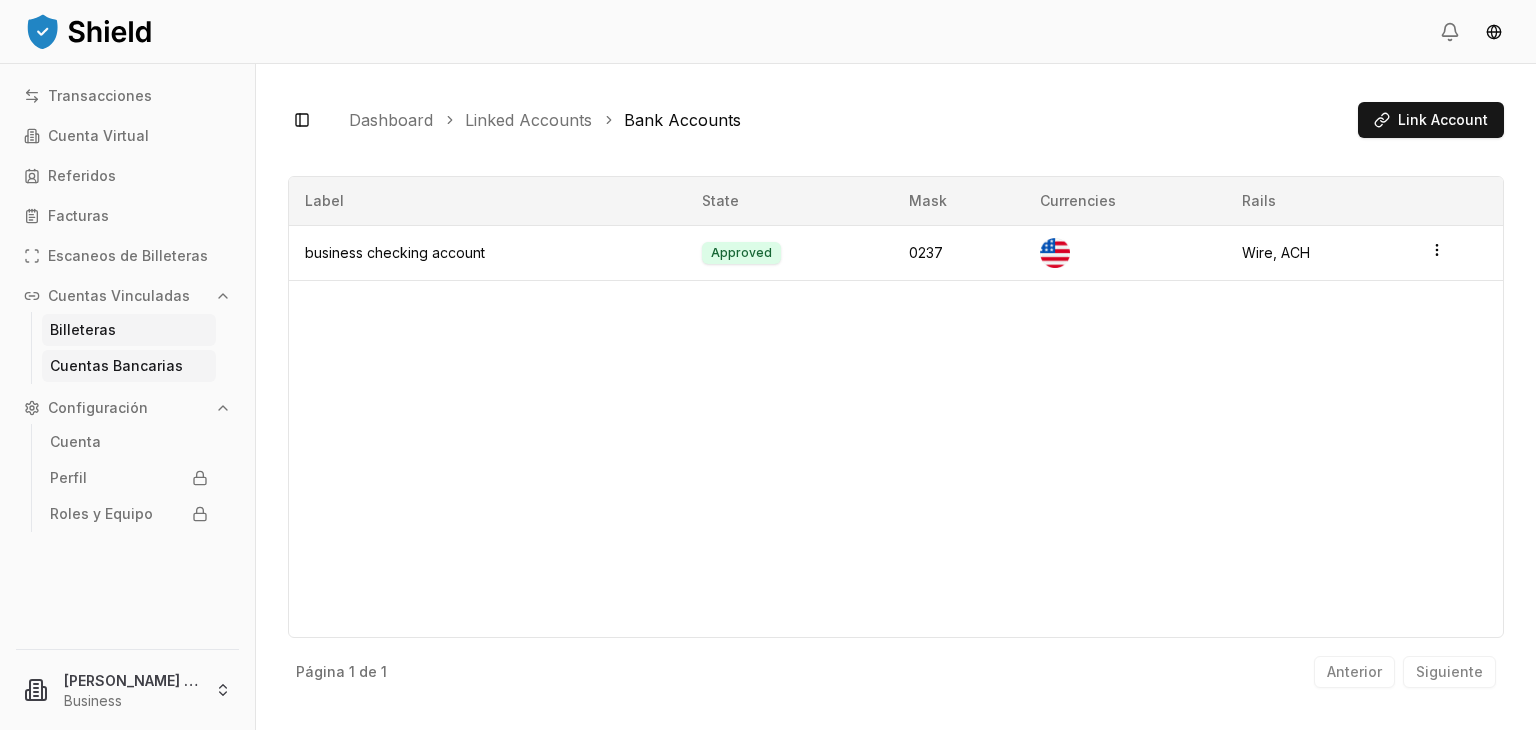 click on "Billeteras" at bounding box center (129, 330) 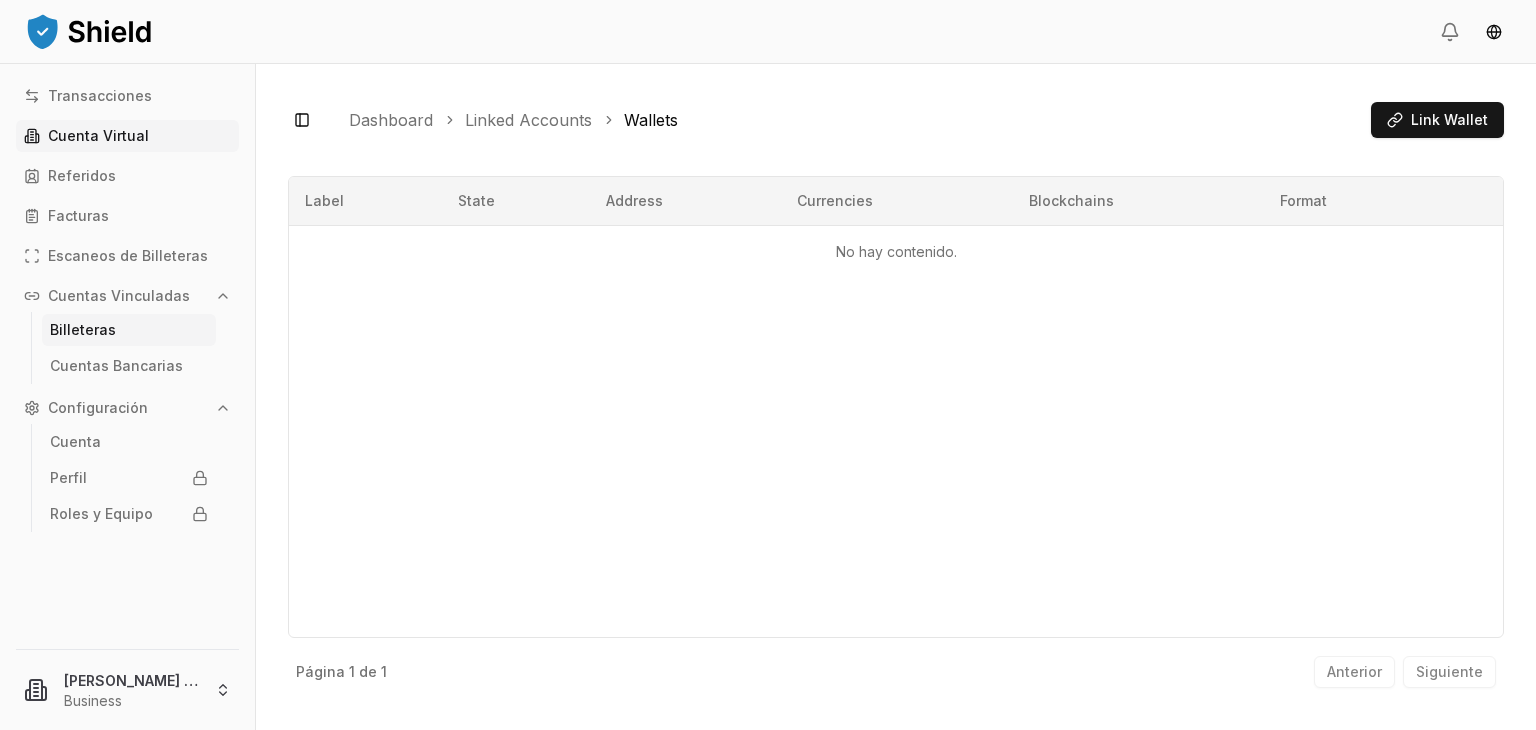click on "Cuenta Virtual" at bounding box center [98, 136] 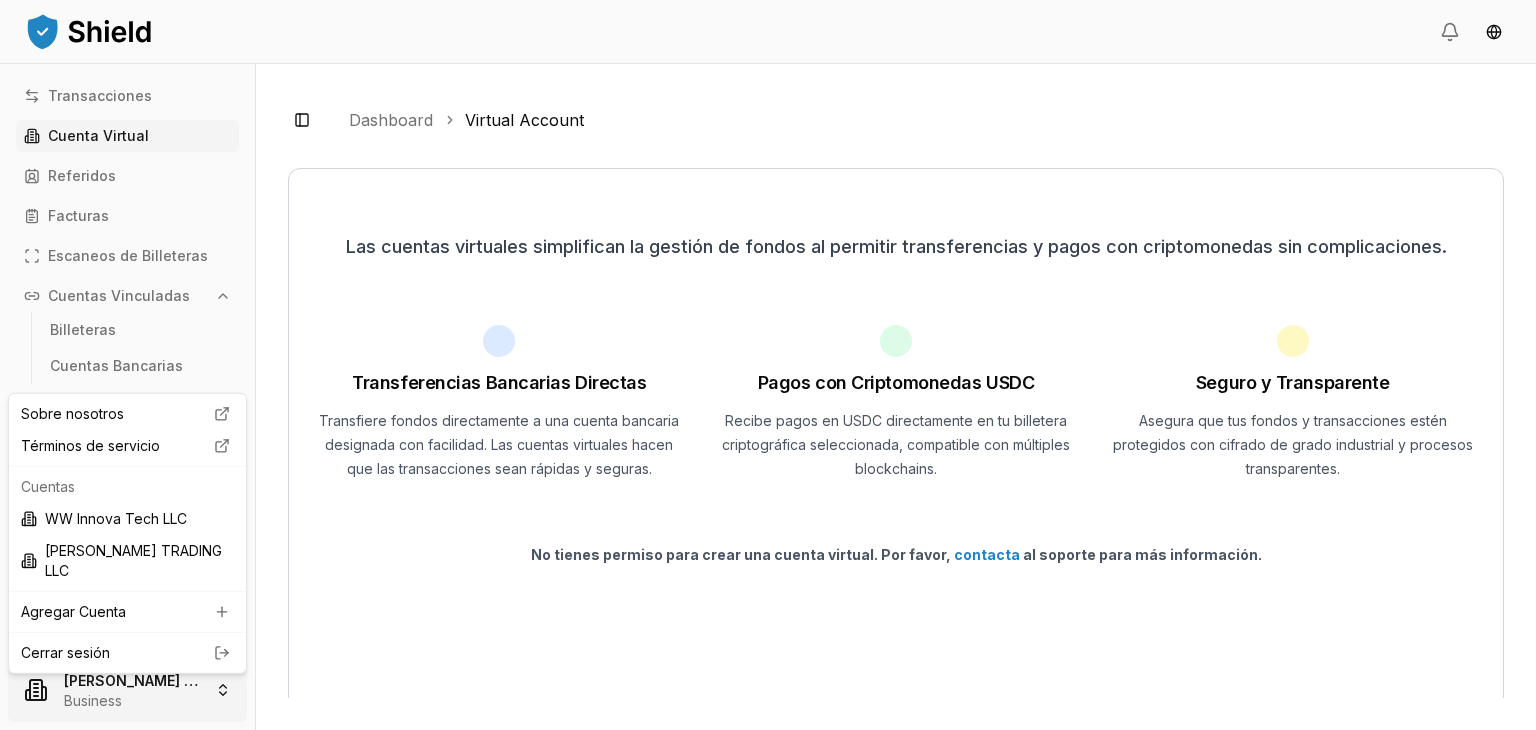 click on "Transacciones Cuenta Virtual Referidos Facturas Escaneos de Billeteras Cuentas Vinculadas Billeteras Cuentas Bancarias Configuración Cuenta Perfil Roles y Equipo [PERSON_NAME] TRADING LLC Business Toggle Sidebar Dashboard Virtual Account Las cuentas virtuales simplifican la gestión de fondos al permitir transferencias y pagos con criptomonedas sin complicaciones. Transferencias Bancarias Directas Transfiere fondos directamente a una cuenta bancaria designada con facilidad. Las cuentas virtuales hacen que las transacciones sean rápidas y seguras. Pagos con Criptomonedas USDC Recibe pagos en USDC directamente en tu billetera criptográfica seleccionada, compatible con múltiples blockchains. Seguro y Transparente Asegura que tus fondos y transacciones estén protegidos con cifrado de grado industrial y procesos transparentes. No tienes permiso para crear una cuenta virtual. Por favor,   contacta   al soporte para más información. Sobre nosotros Términos de servicio Cuentas WW Innova Tech LLC [PERSON_NAME] TRADING LLC" at bounding box center [768, 365] 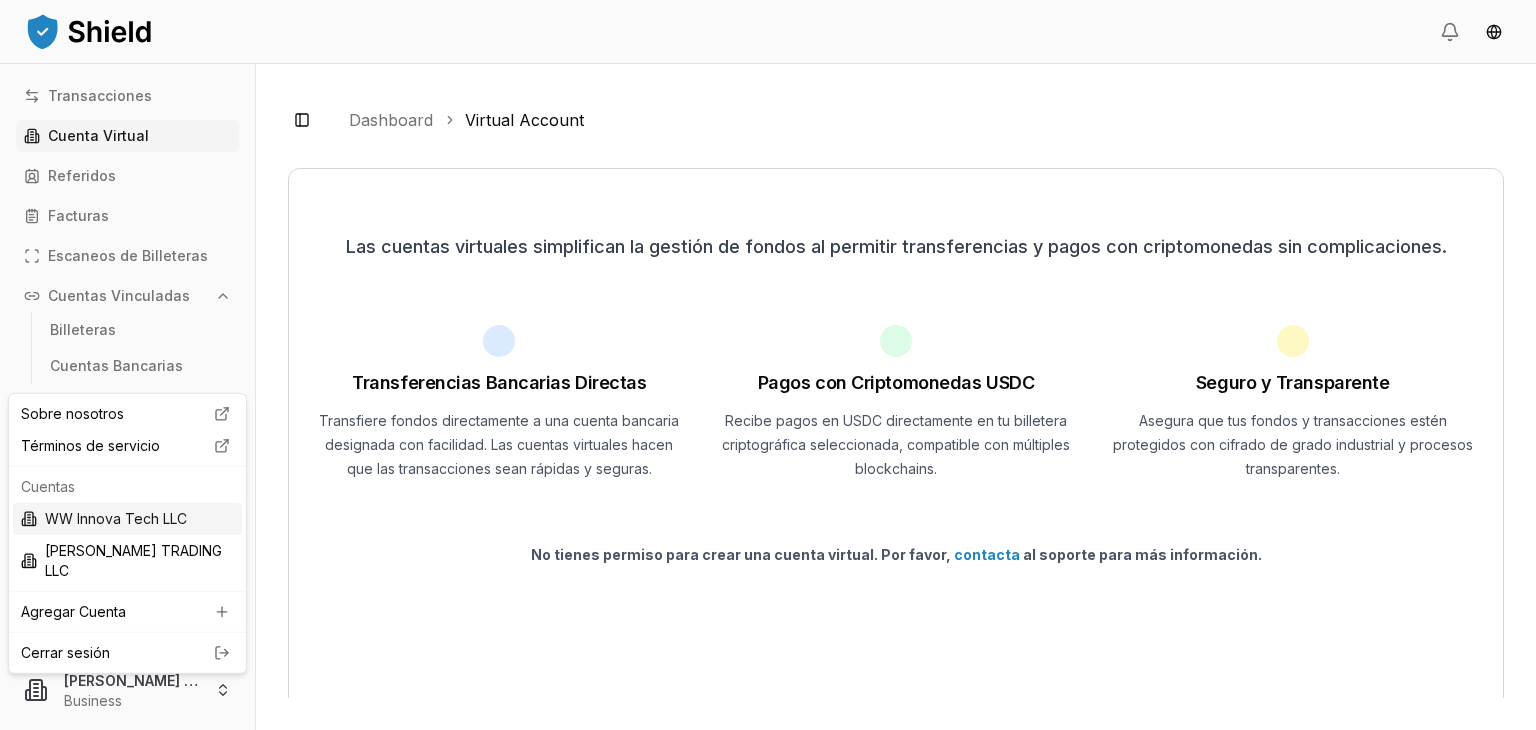 click on "WW Innova Tech LLC" at bounding box center [127, 519] 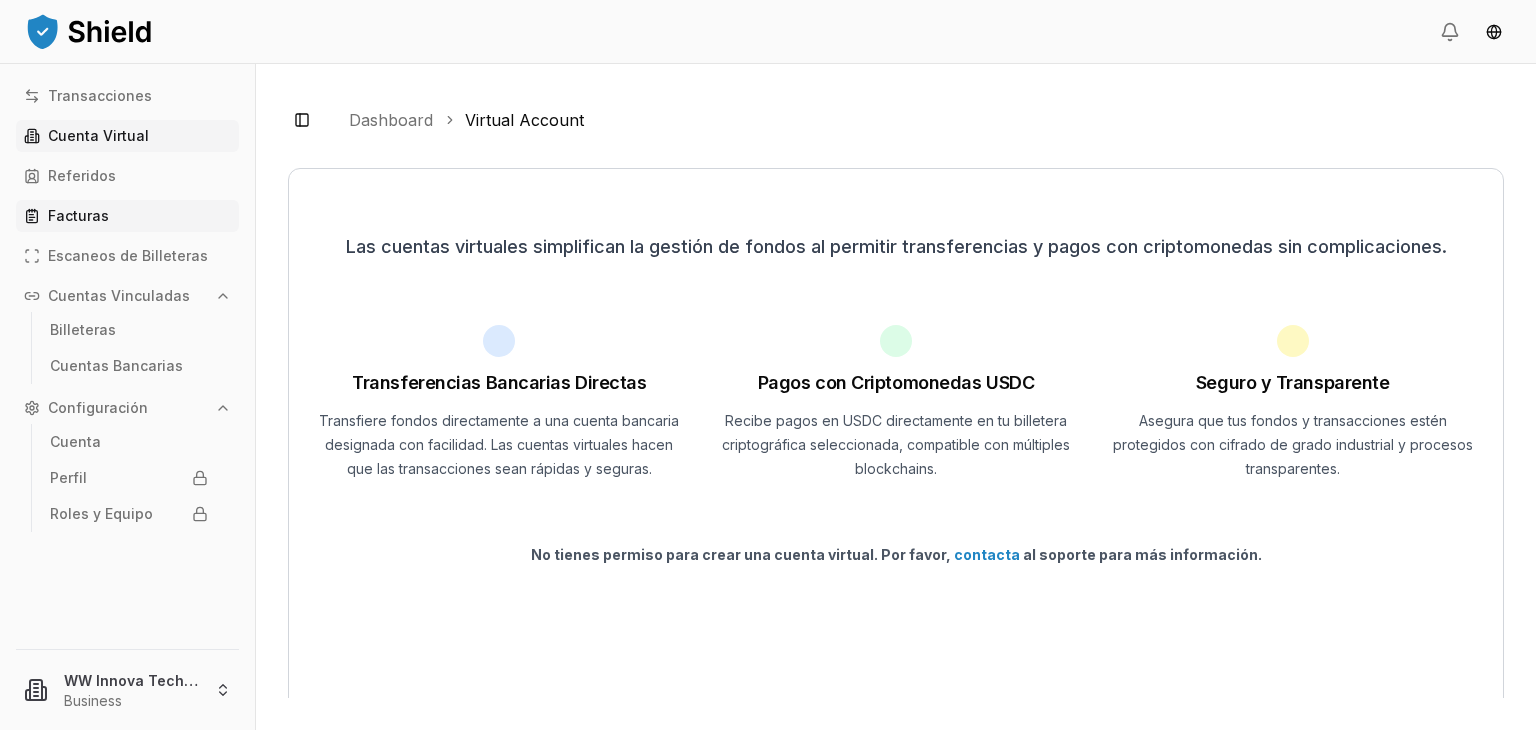 click on "Facturas" at bounding box center (127, 216) 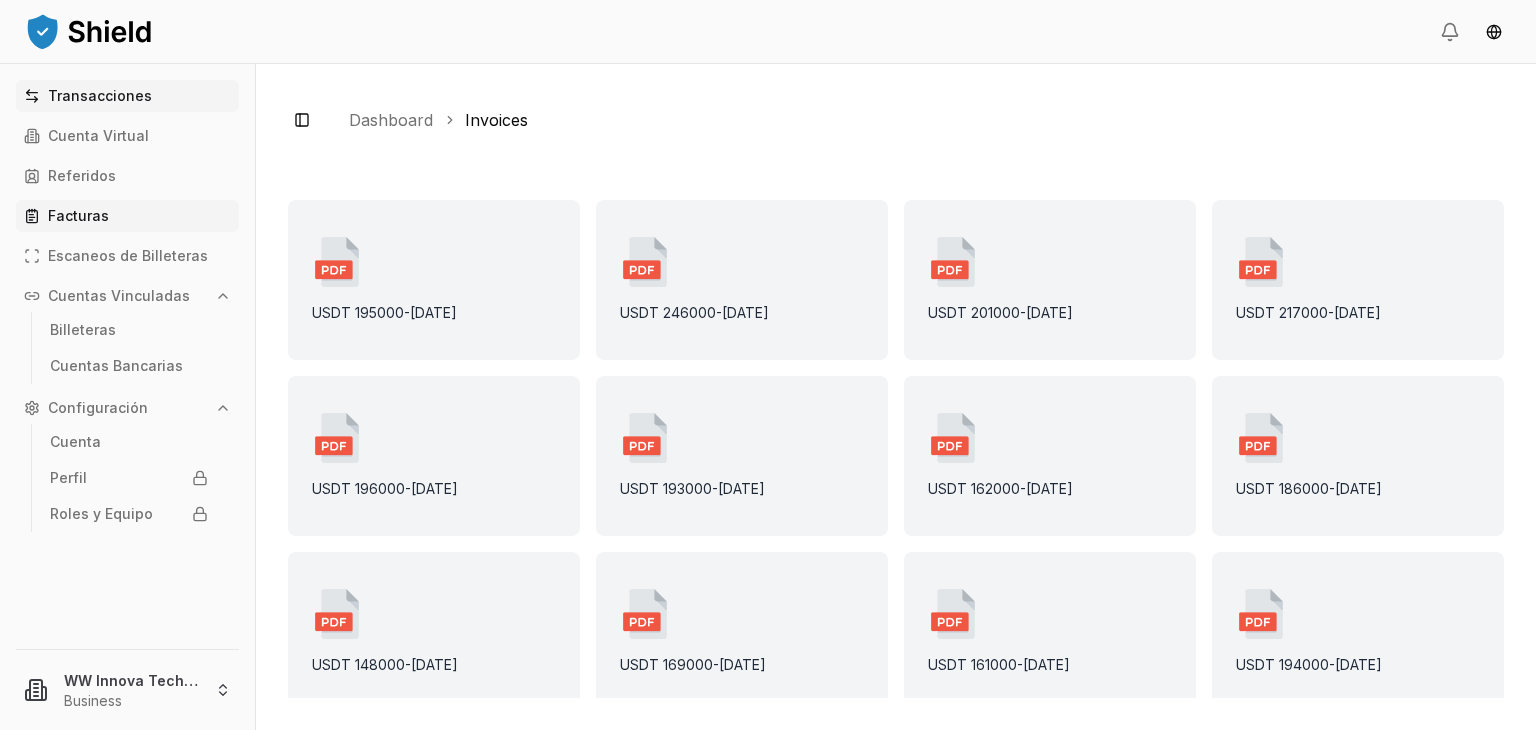 click on "Transacciones" at bounding box center [100, 96] 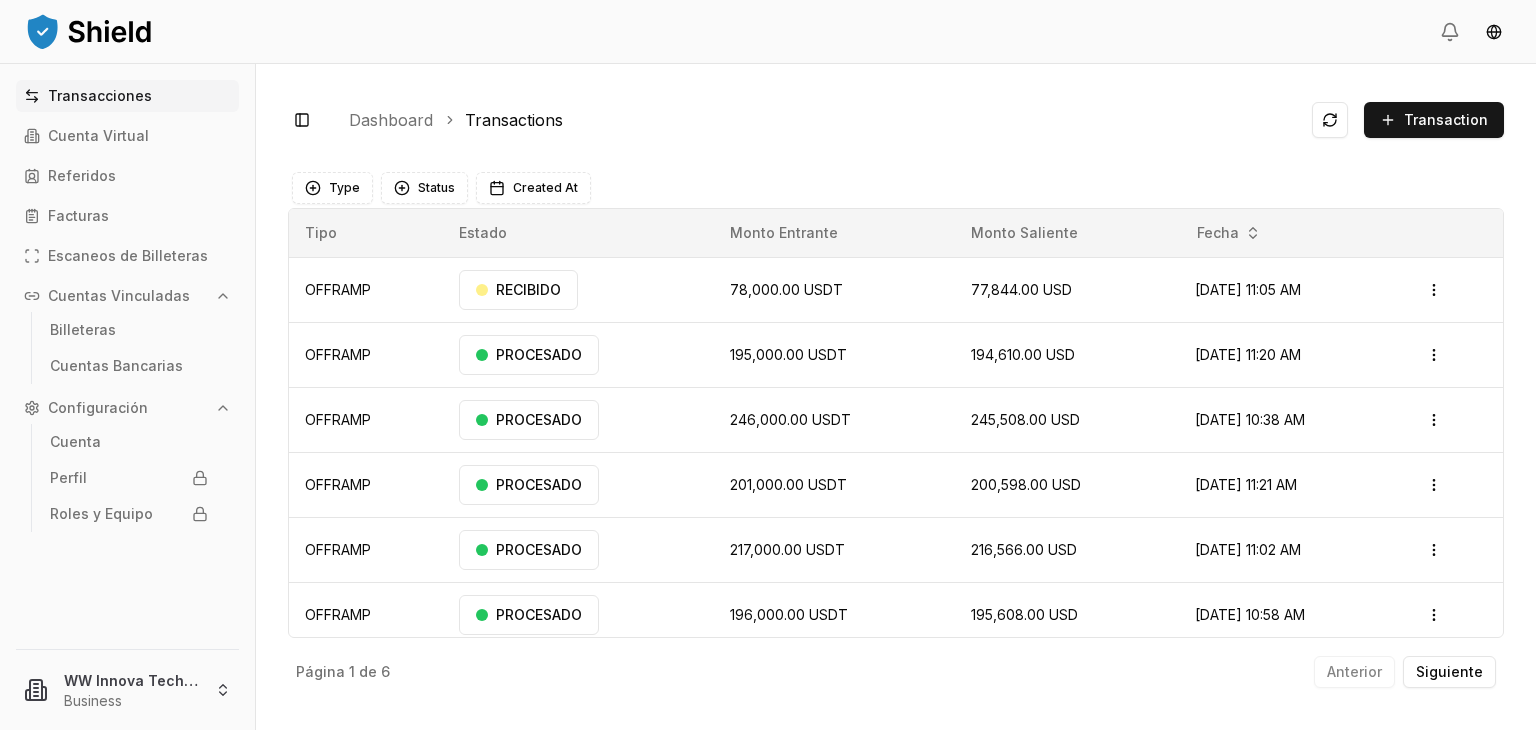 click on "Transacciones" at bounding box center (100, 96) 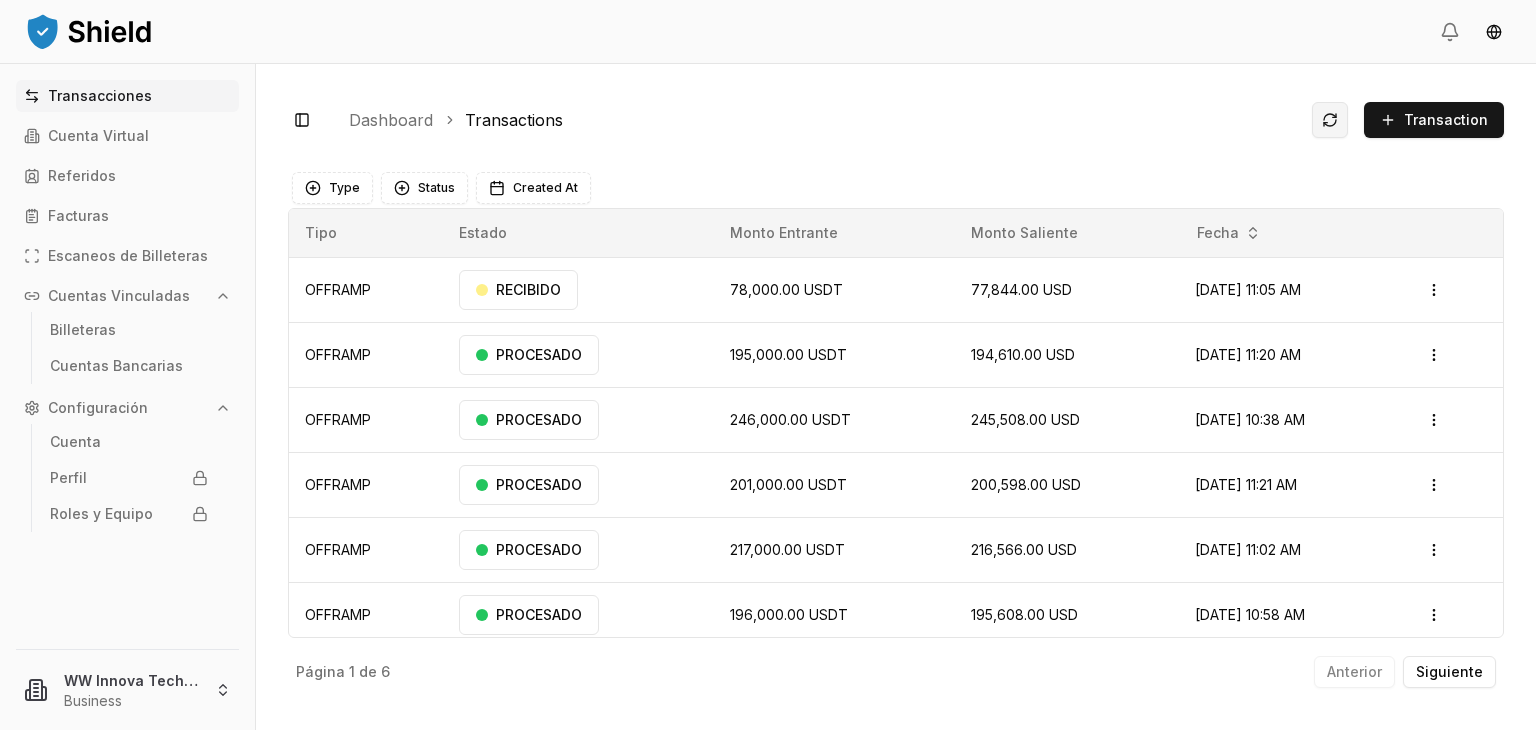 click at bounding box center [1330, 120] 